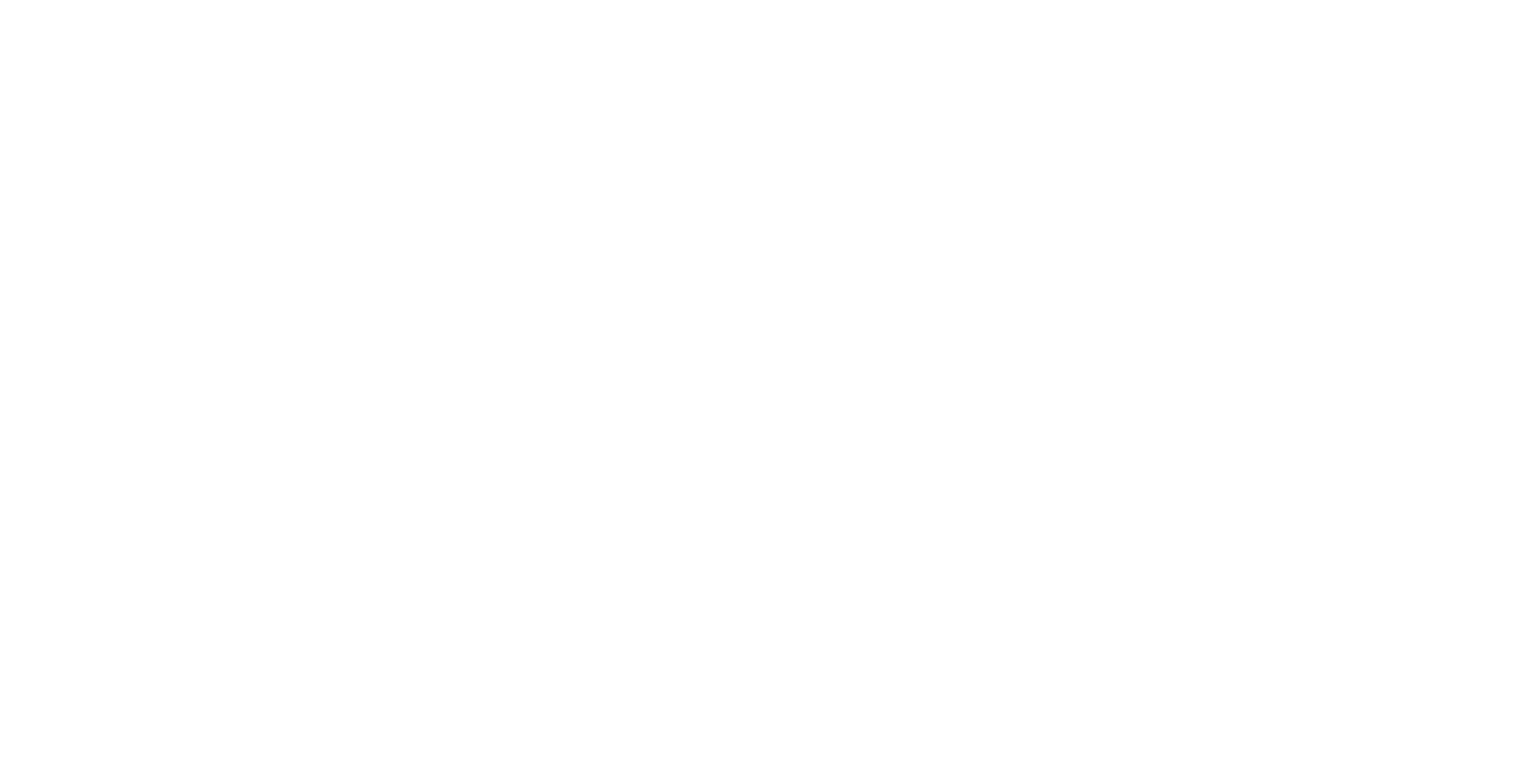 scroll, scrollTop: 0, scrollLeft: 0, axis: both 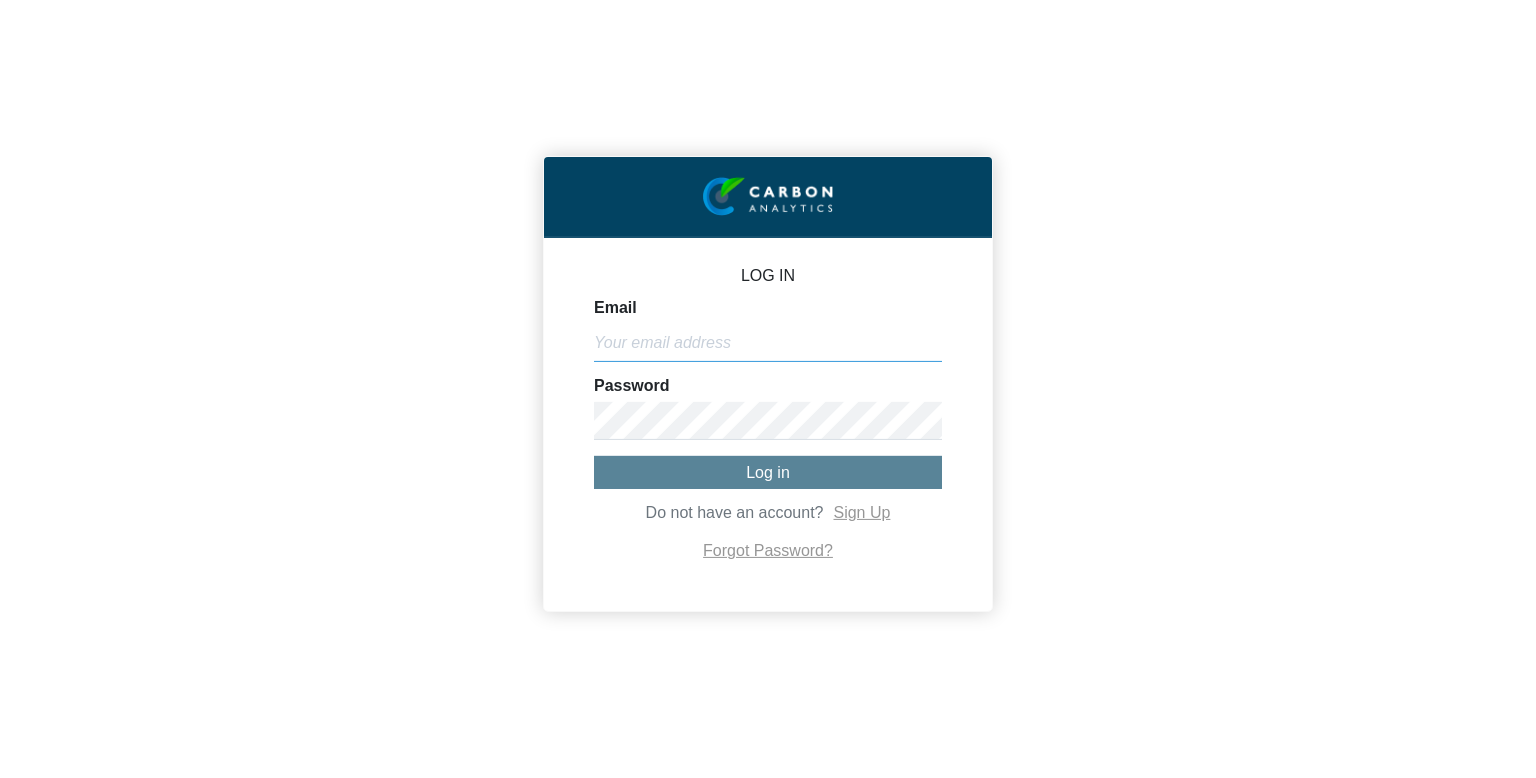 click on "Email" at bounding box center (768, 343) 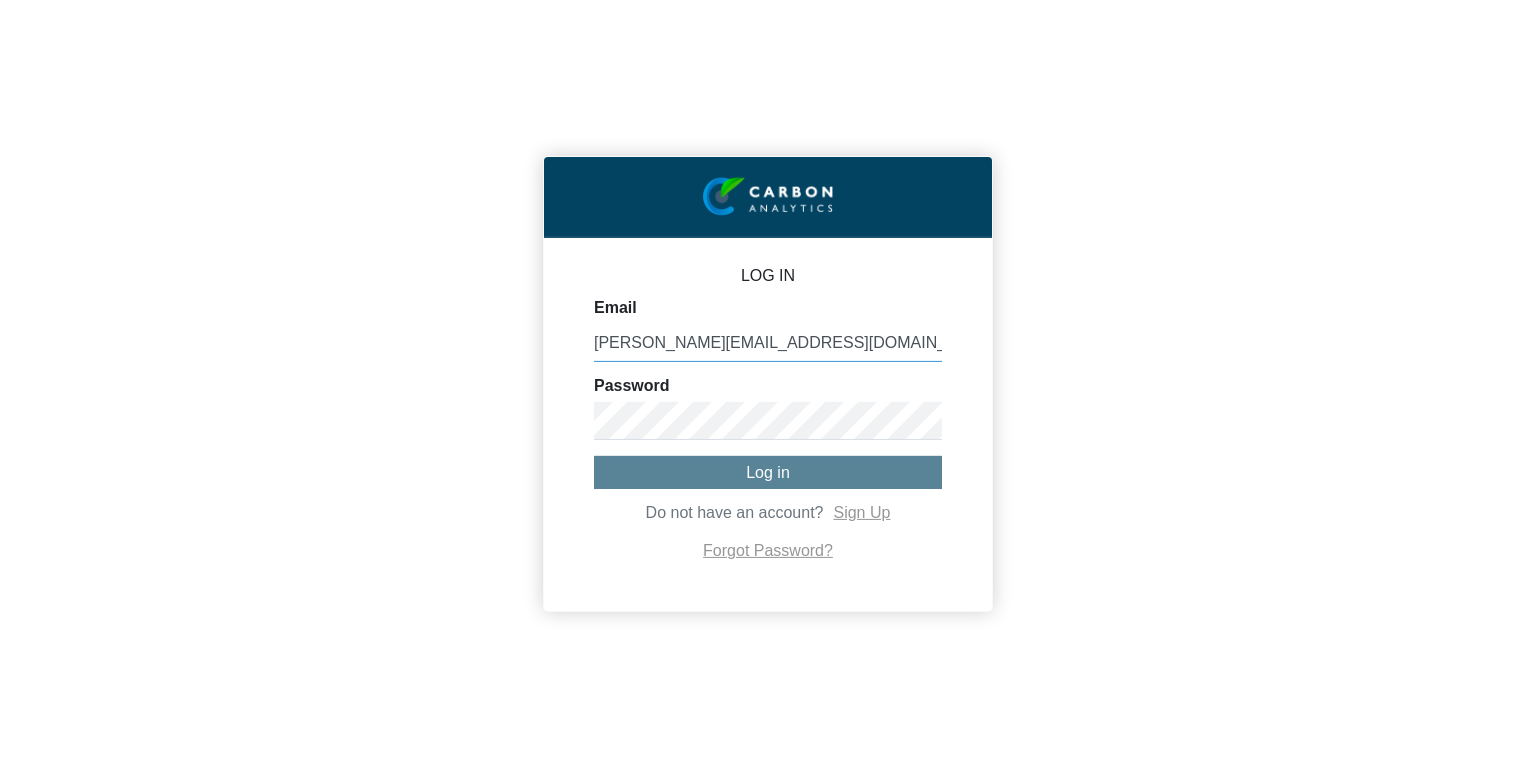type on "[PERSON_NAME][EMAIL_ADDRESS][DOMAIN_NAME]" 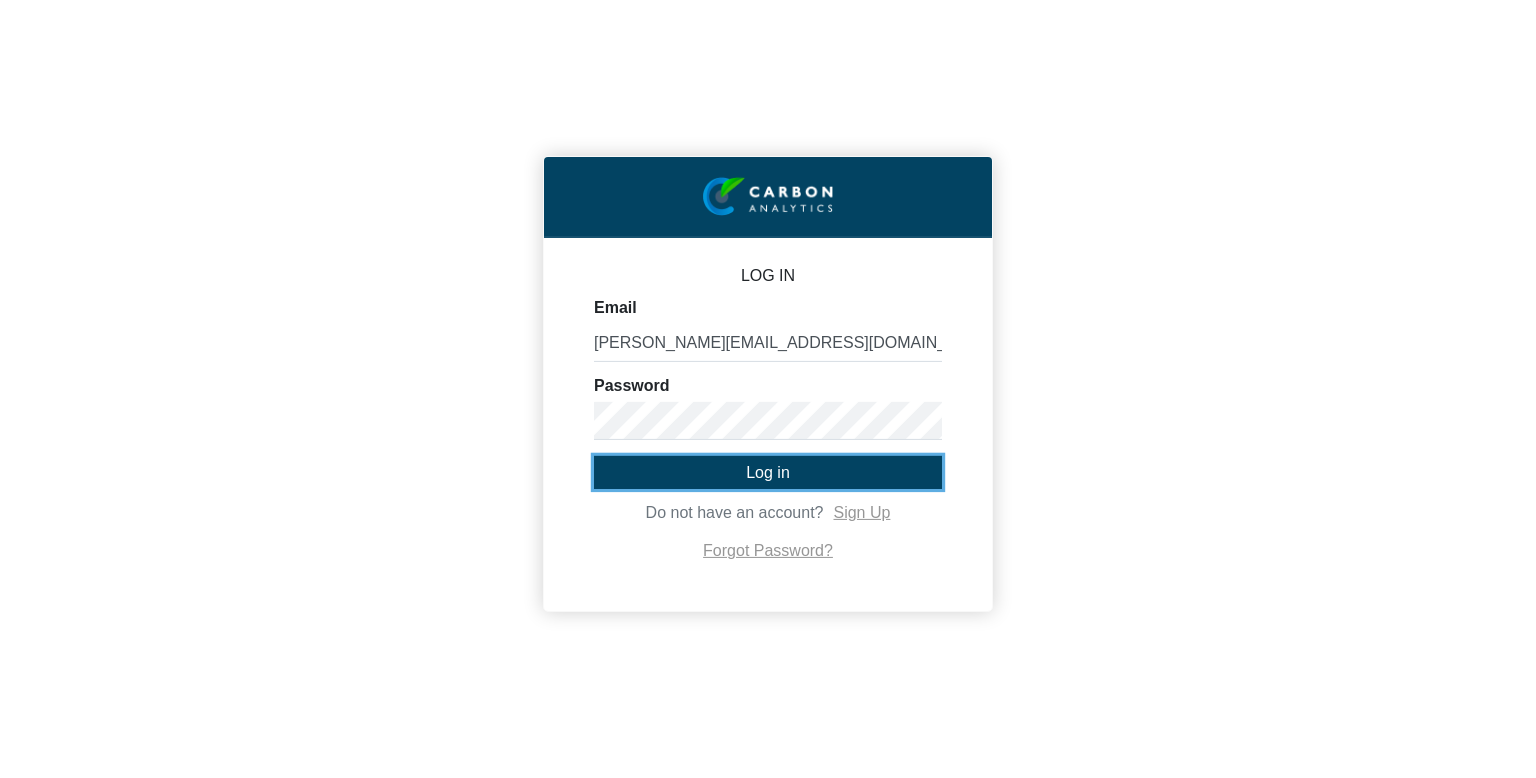 click on "Log in" 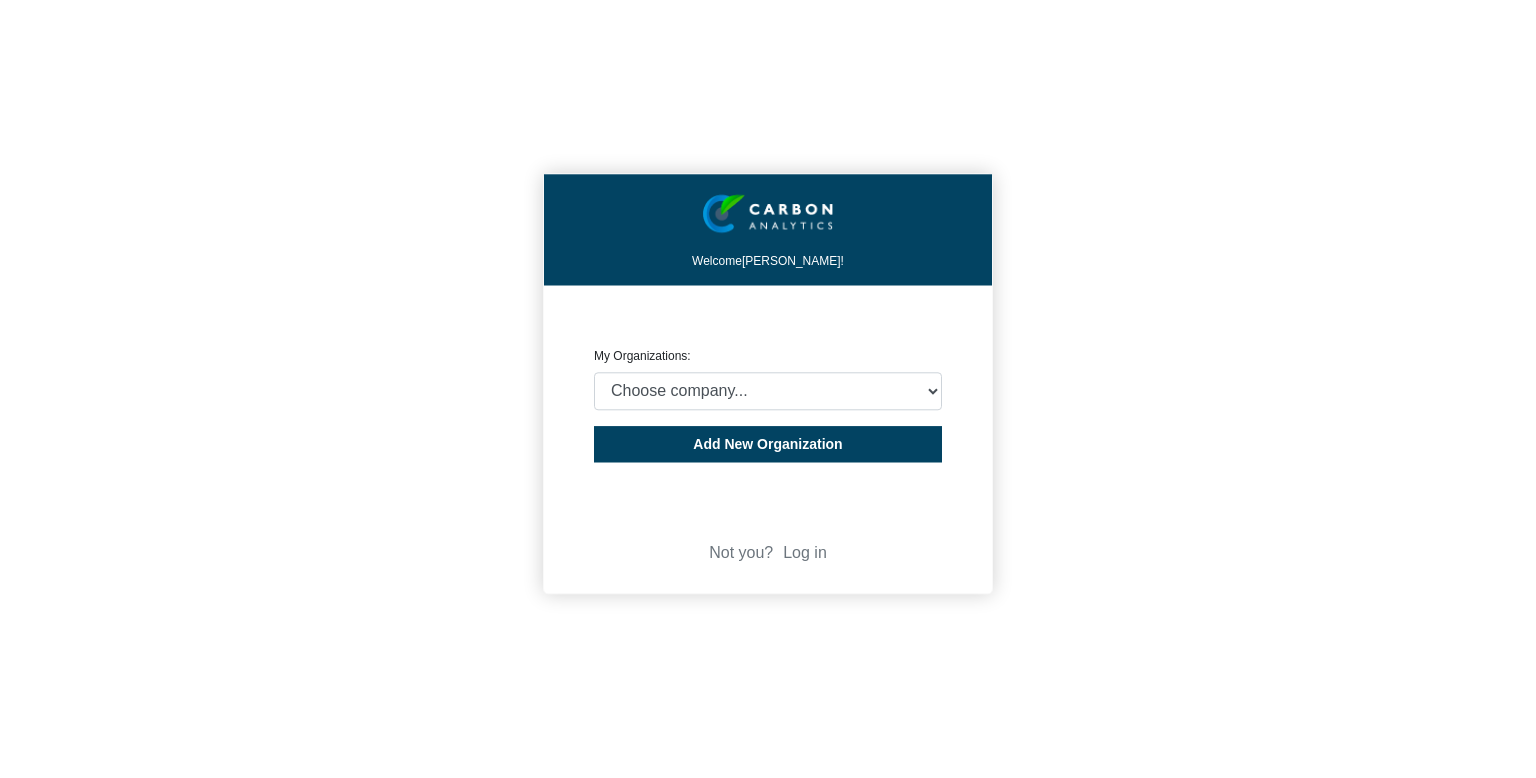 scroll, scrollTop: 0, scrollLeft: 0, axis: both 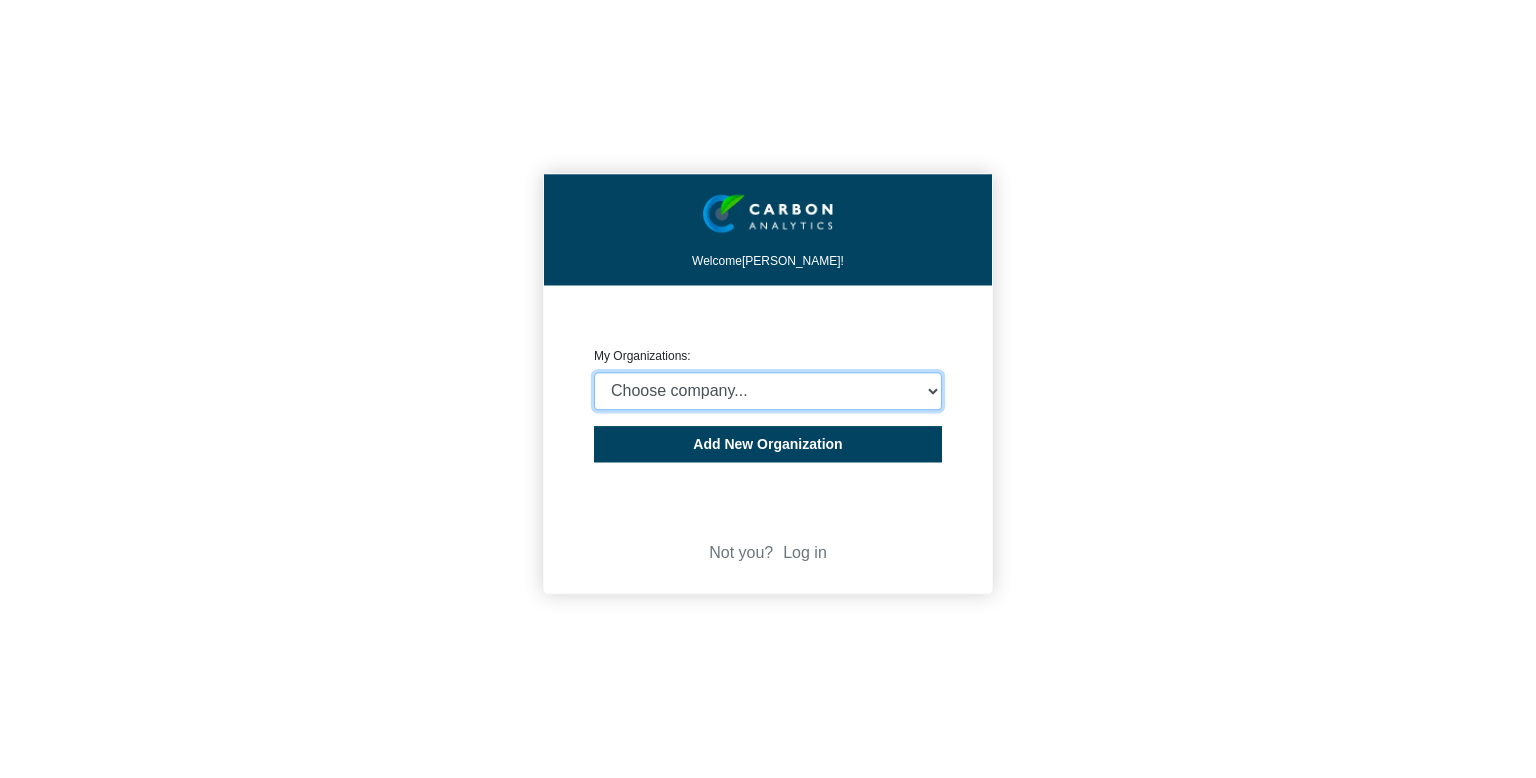 select on "4403414" 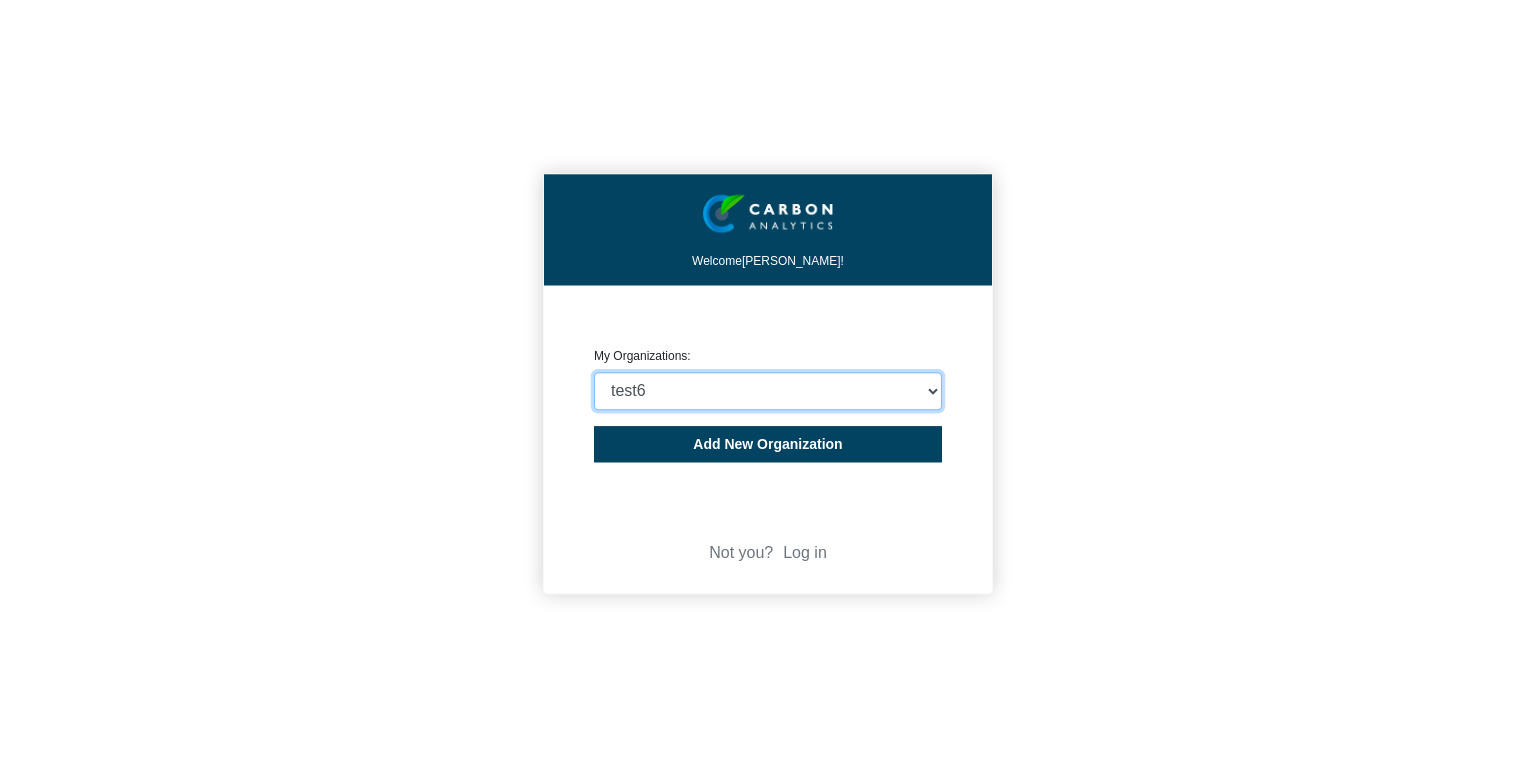 click on "Choose company...  CARBON ANALYTICS LIMITED   test6   Nekton Capital Limited   Pacha Soap Co   IO Global Pte. Ltd.   NURTURE BRANDS LIMITED   ##-CA-TMP-Accomodation   ##-[GEOGRAPHIC_DATA]-TMP-Land Transportation   ##-[GEOGRAPHIC_DATA]-TMP-Flights   Proxifresh CO Ltd   CORE FRUIT (PTY) LTD   United Basalt Products Ltd   THE MAURITIUS COMMERCIAL BANK LIMITED   Evaco Ltd   [PERSON_NAME] Hospitality Operations Ltd   Heritage Awali   Heritage [PERSON_NAME]   Heritage Residence   Veranda [PERSON_NAME] & Virginie   [GEOGRAPHIC_DATA]   Veranda [GEOGRAPHIC_DATA] Palmar   Veranda Tamarin   VOILÀ BAGATELLE   GreenPowerX DEMO   Heritage Golf Club   [GEOGRAPHIC_DATA]   Chamarel 7 Coloured Earth   Kaz'alala   C Beach Club   Le Chamarel Restaurant   Dominos Mauritius   Seafood Basket Limted   Moka'z   World of Seashells   Evaco Property Investment Ltd   Innovative Design Engineering and Architecture Ltd   Fineline Contracting Ltd   Histia Services Ltd   FairStone Ltd   FC PROPERTY LTD   Creative Properties Ltd   Creative Senior Properties Ltd" 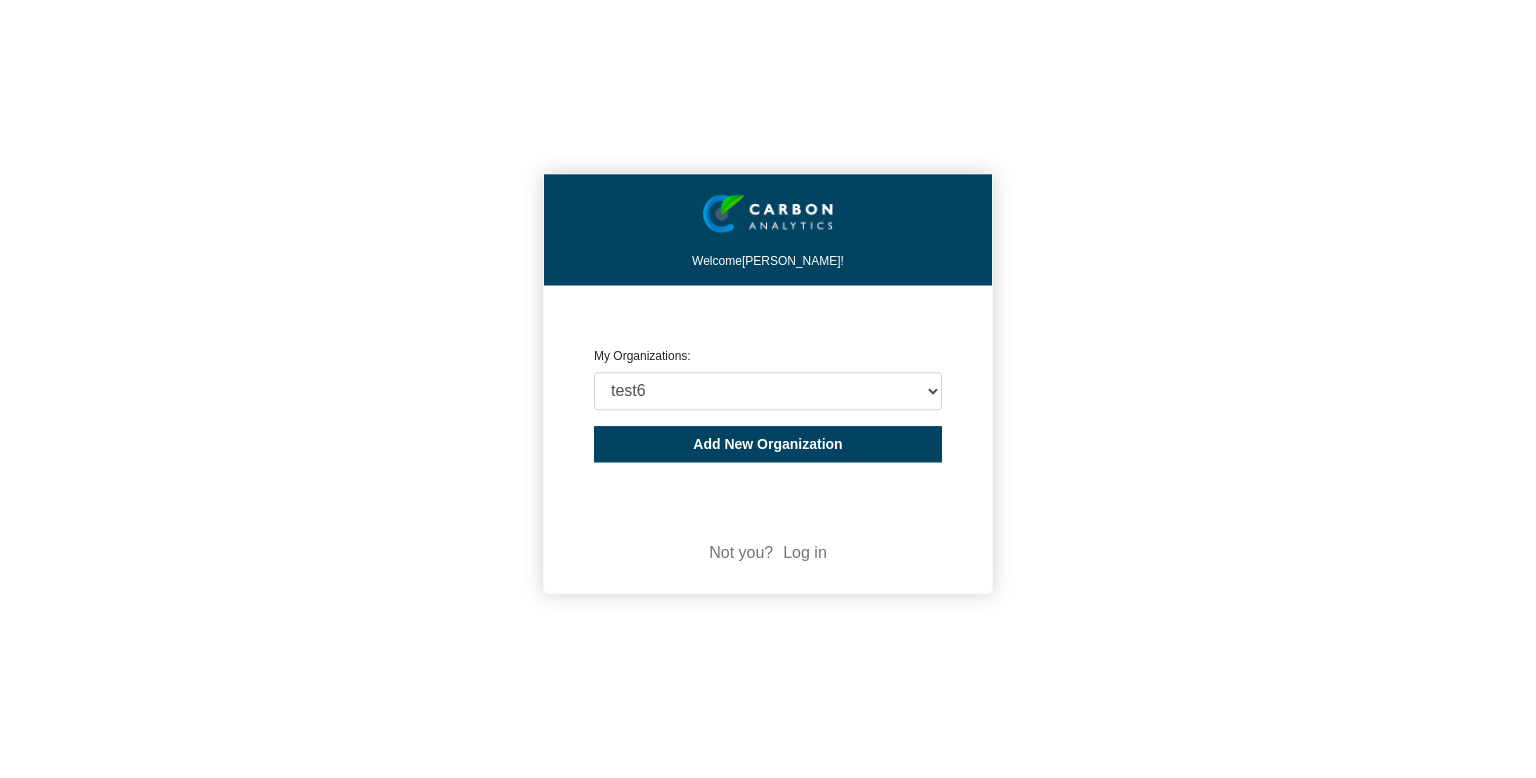 click on "Welcome  [PERSON_NAME]! CREATE ORGANIZATION My Organizations: Choose company...  CARBON ANALYTICS LIMITED   test6   Nekton Capital Limited   Pacha Soap Co   IO Global Pte. Ltd.   NURTURE BRANDS LIMITED   ##-CA-TMP-Accomodation   ##-[GEOGRAPHIC_DATA]-TMP-Land Transportation   ##-[GEOGRAPHIC_DATA]-TMP-Flights   Proxifresh CO Ltd   CORE FRUIT (PTY) LTD   United Basalt Products Ltd   THE MAURITIUS COMMERCIAL BANK LIMITED   Evaco Ltd   [PERSON_NAME] Hospitality Operations Ltd   Heritage Awali   Heritage [PERSON_NAME]   Heritage Residence   Veranda [PERSON_NAME] & Virginie   [GEOGRAPHIC_DATA]   Veranda [GEOGRAPHIC_DATA] Palmar   Veranda Tamarin   VOILÀ BAGATELLE   GreenPowerX DEMO   Heritage Golf Club   [GEOGRAPHIC_DATA]   Chamarel 7 Coloured Earth   Kaz'alala   C Beach Club   Le Chamarel Restaurant   Dominos Mauritius   Seafood Basket Limted   Moka'z   World of Seashells   Evaco Property Investment Ltd   Innovative Design Engineering and Architecture Ltd   Fineline Contracting Ltd   Histia Services Ltd   FairStone Ltd   FC PROPERTY LTD" 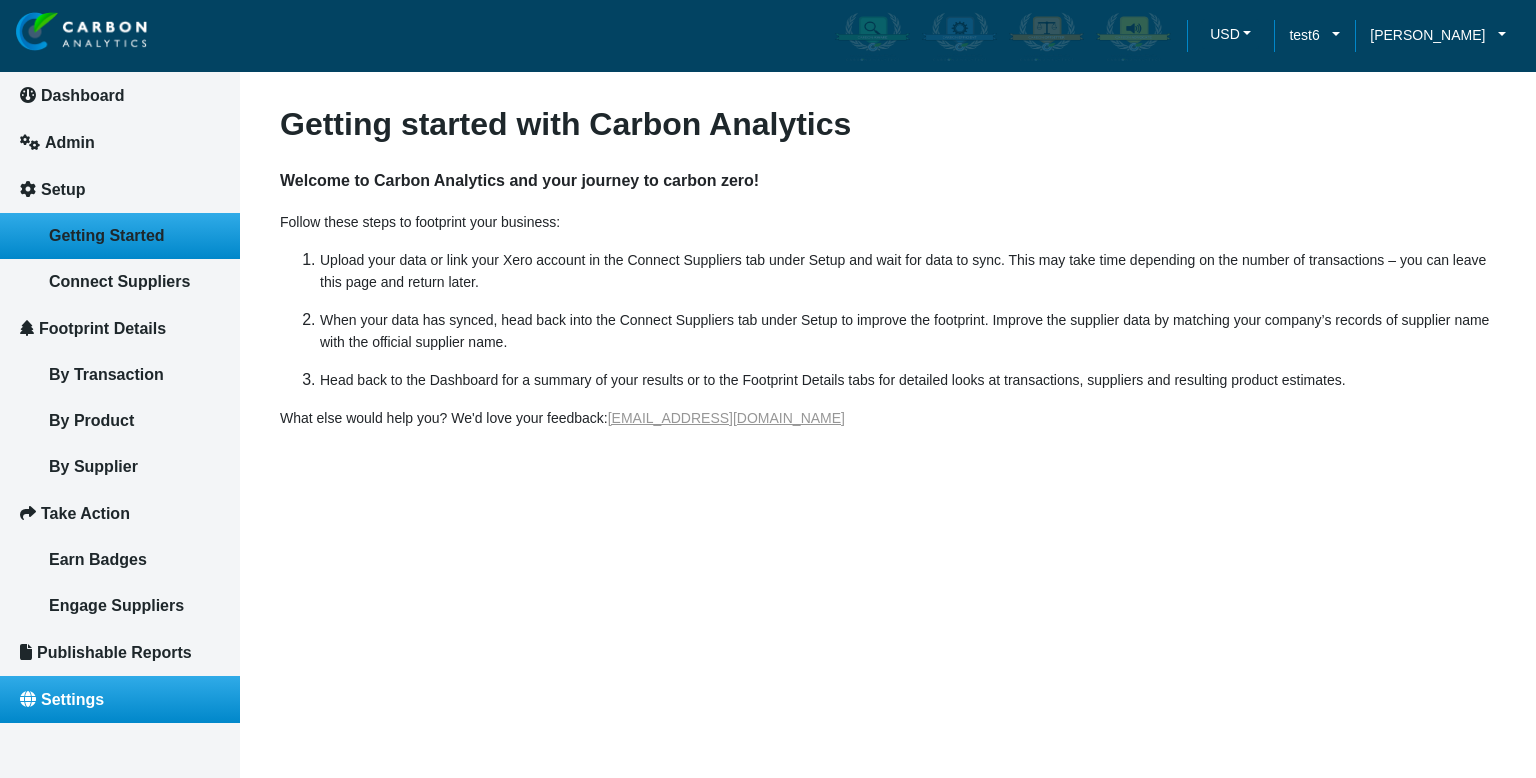 click on "Settings" at bounding box center [72, 699] 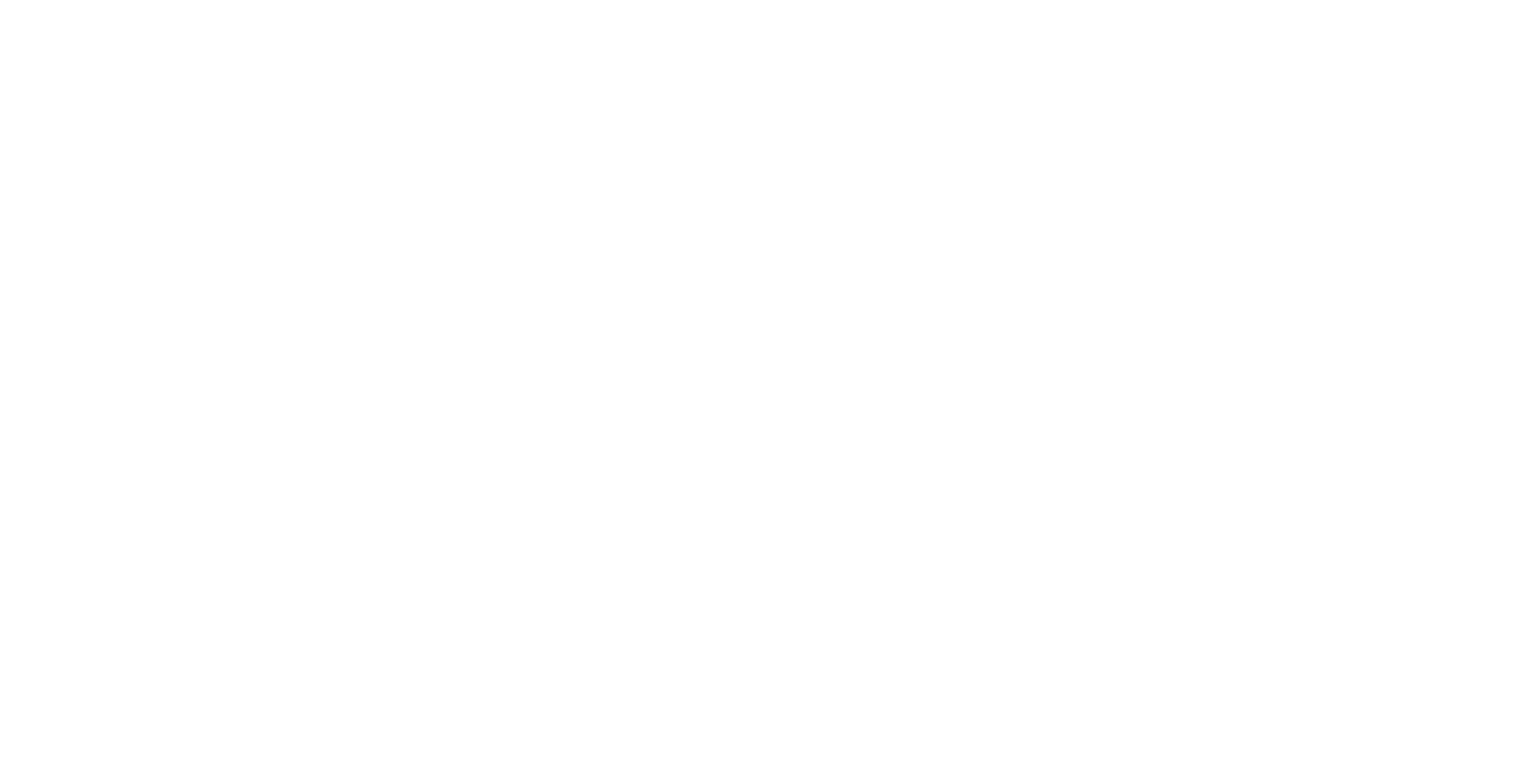 scroll, scrollTop: 0, scrollLeft: 0, axis: both 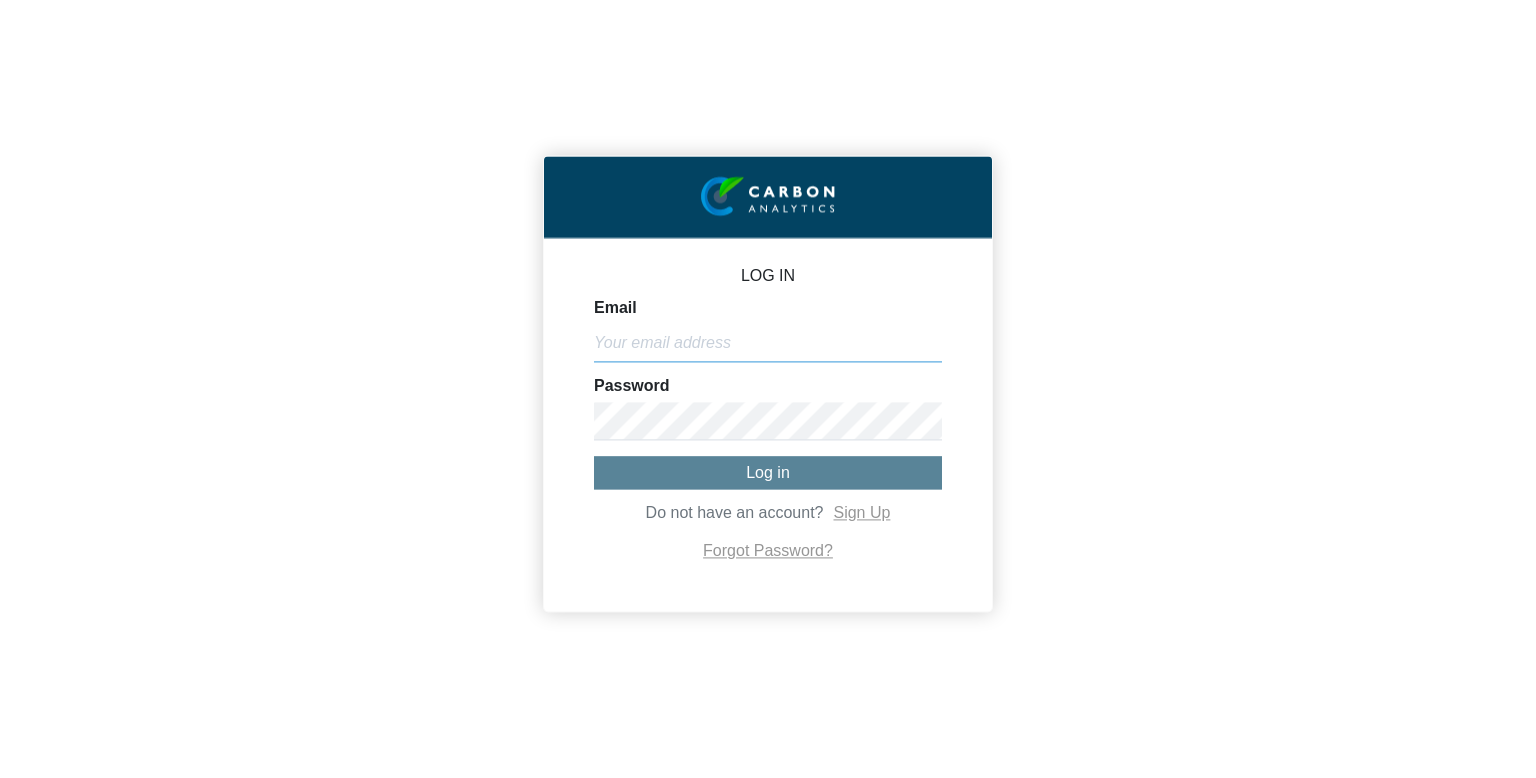 click on "Email" at bounding box center [768, 343] 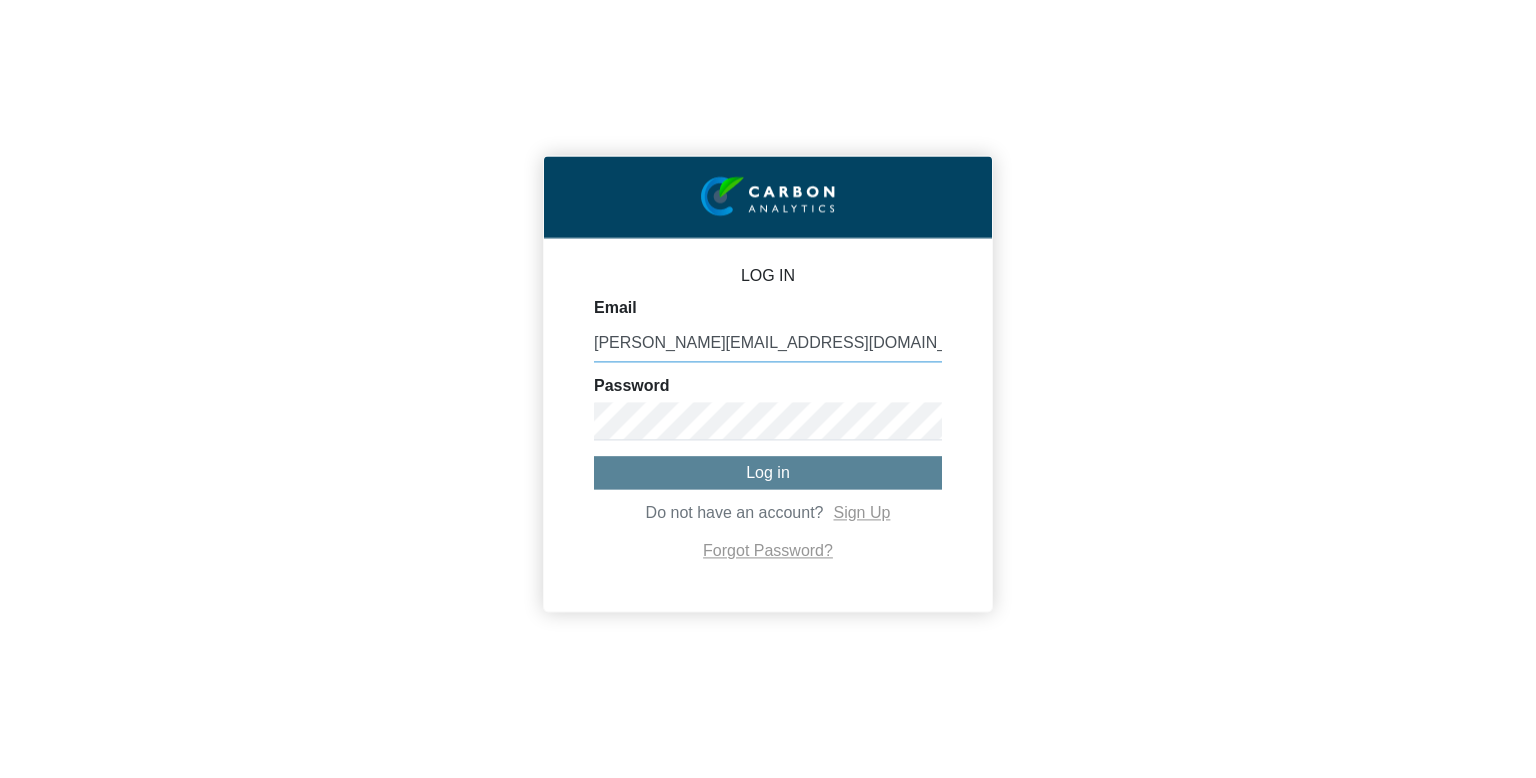 type on "[PERSON_NAME][EMAIL_ADDRESS][DOMAIN_NAME]" 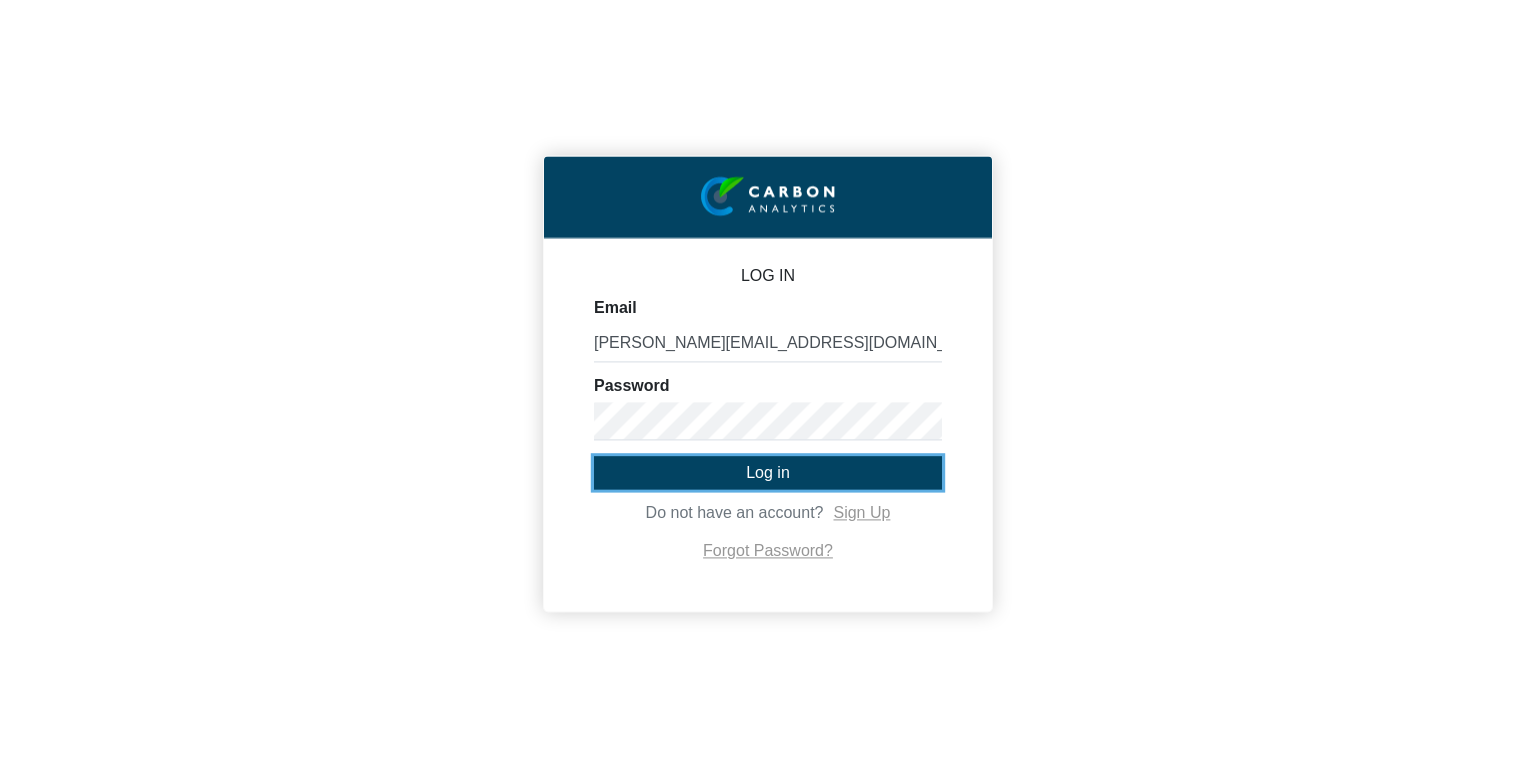 click on "Log in" 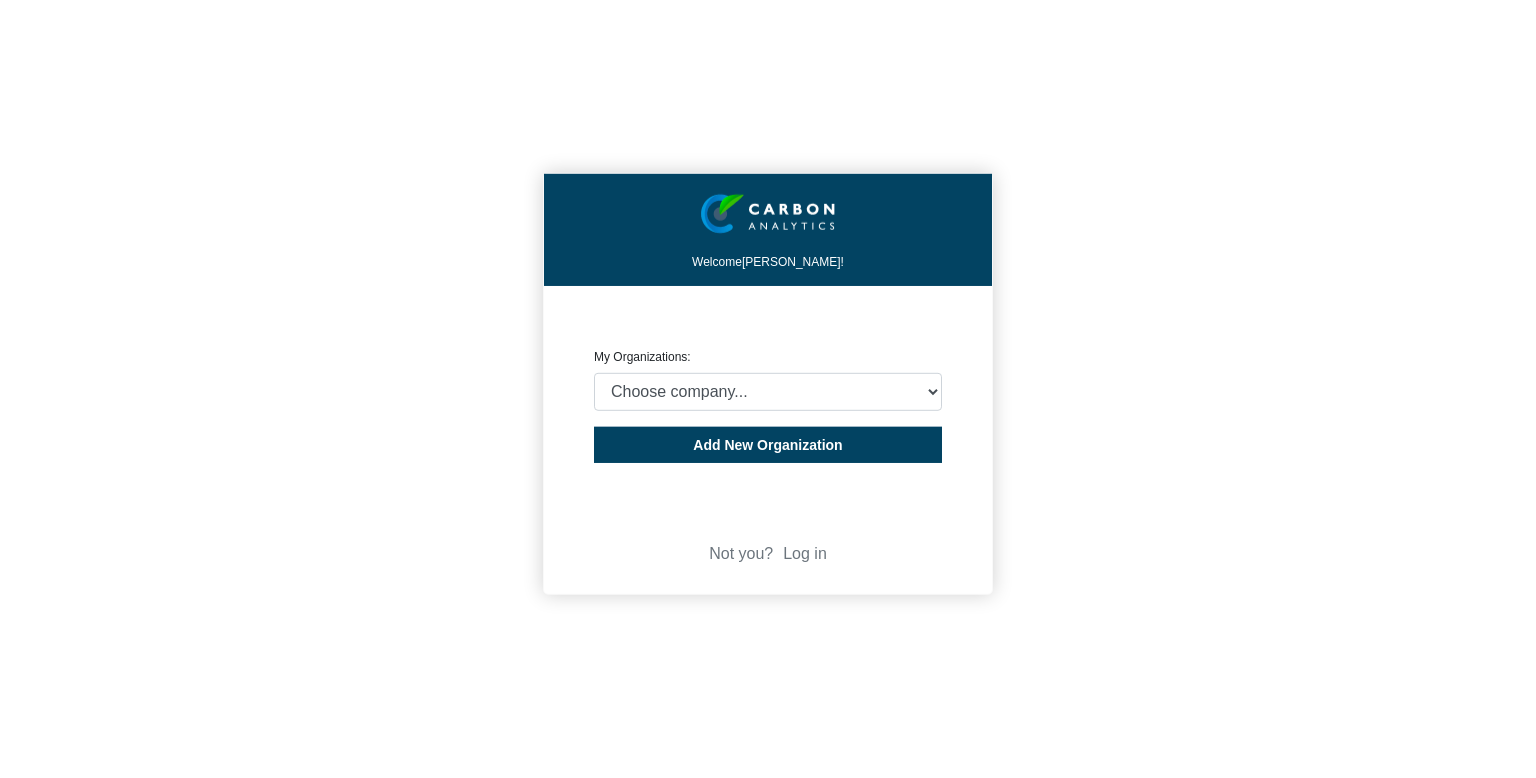 scroll, scrollTop: 0, scrollLeft: 0, axis: both 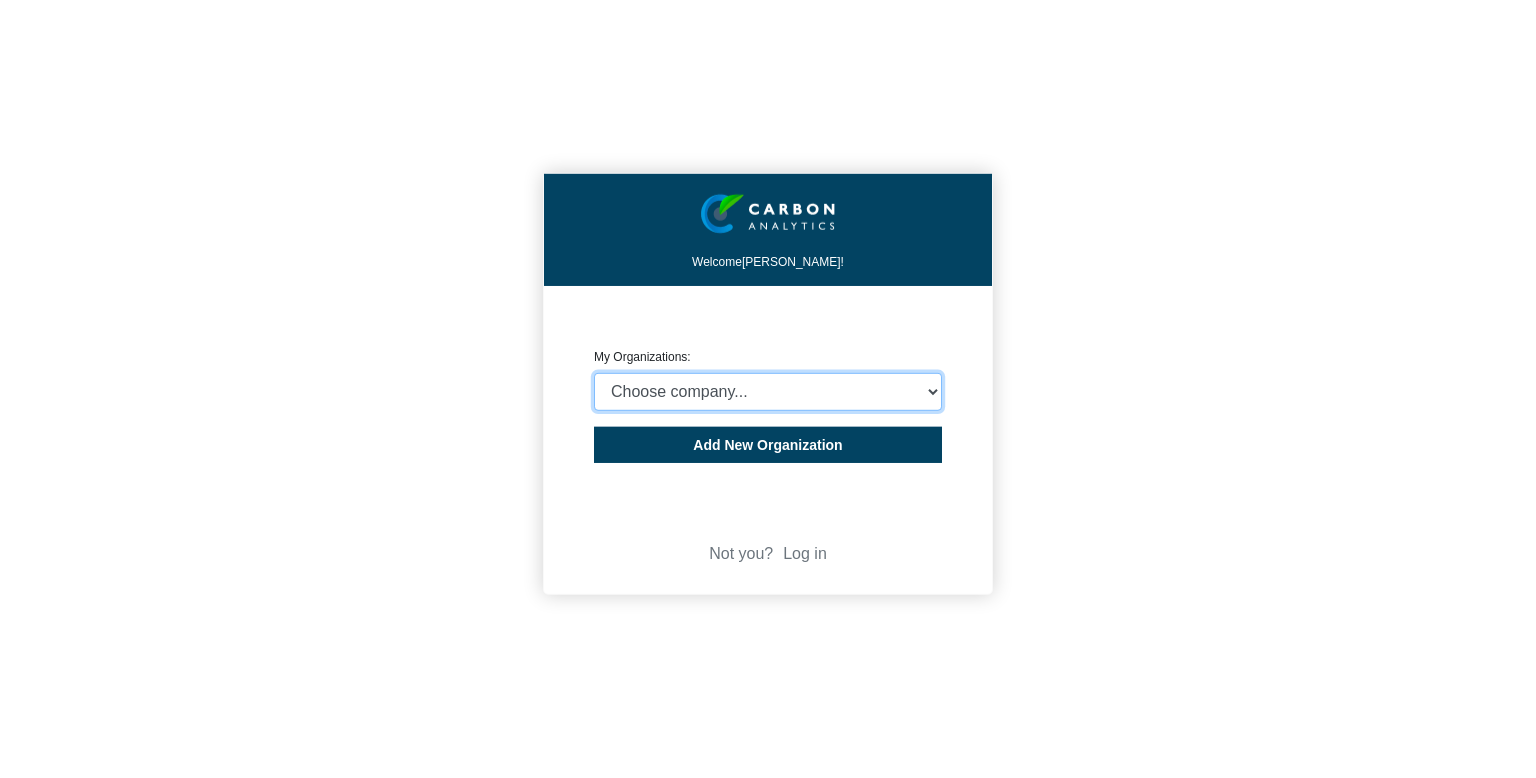 select on "4403414" 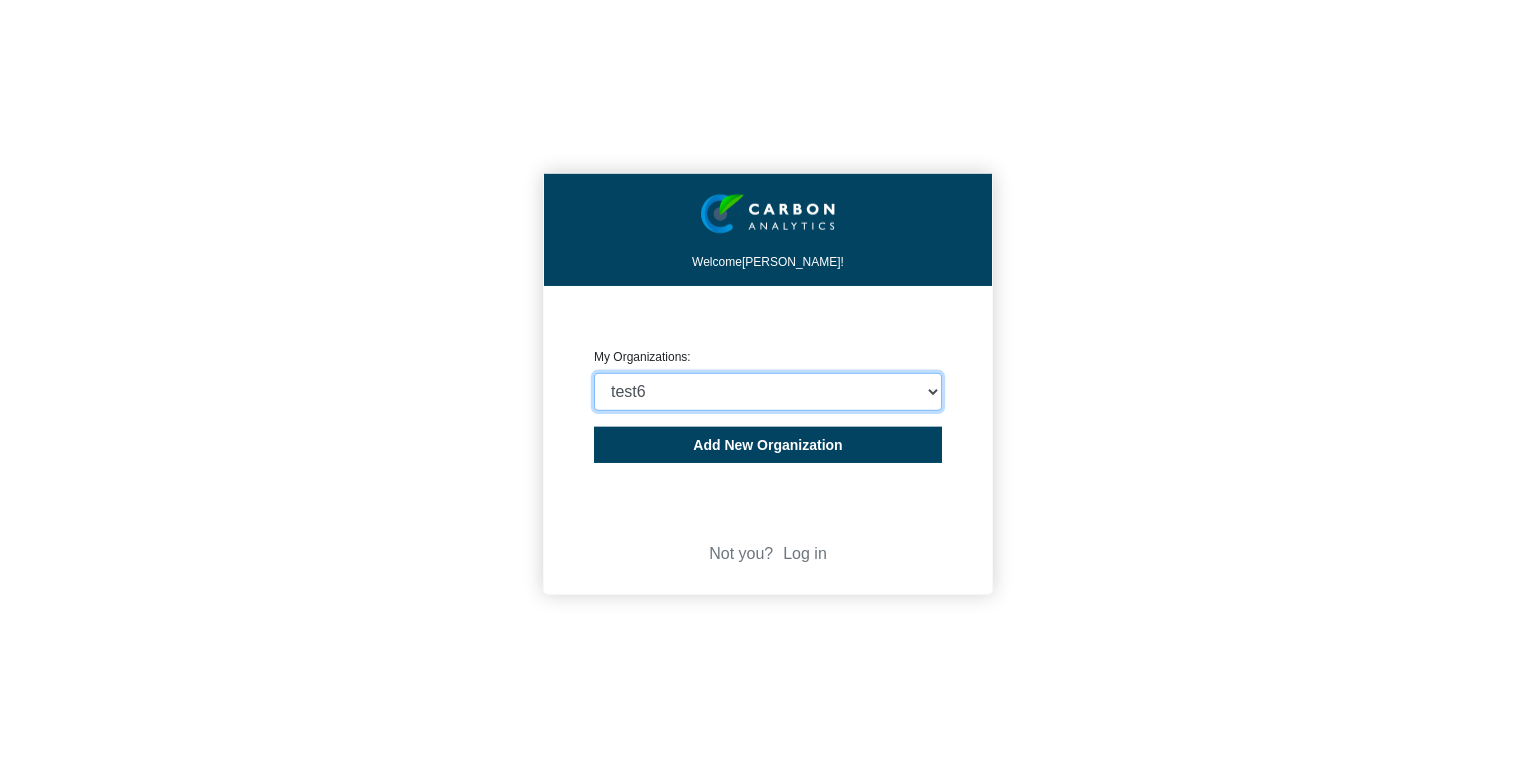 click on "Choose company...  CARBON ANALYTICS LIMITED   test6   Nekton Capital Limited   Pacha Soap Co   IO Global Pte. Ltd.   NURTURE BRANDS LIMITED   ##-CA-TMP-Accomodation   ##-CA-TMP-Land Transportation   ##-CA-TMP-Flights   Proxifresh CO Ltd   CORE FRUIT (PTY) LTD   United Basalt Products Ltd   THE MAURITIUS COMMERCIAL BANK LIMITED   Evaco Ltd   Rogers Hospitality Operations Ltd   Heritage Awali   Heritage Le Telfair   Heritage Residence   Veranda Paul & Virginie   Veranda Pointe aux Biches   Veranda Grand Baie   Veranda Palmar   Veranda Tamarin   VOILÀ BAGATELLE   GreenPowerX DEMO   Heritage Golf Club   Bel Ombre Nature Reserve   Chamarel 7 Coloured Earth   Kaz'alala   C Beach Club   Le Chamarel Restaurant   Dominos Mauritius   Seafood Basket Limted   Moka'z   World of Seashells   Evaco Property Investment Ltd   Innovative Design Engineering and Architecture Ltd   Fineline Contracting Ltd   Histia Services Ltd   FairStone Ltd   FC Property Ltd   Creative Properties Ltd   Creative Senior Properties Ltd" 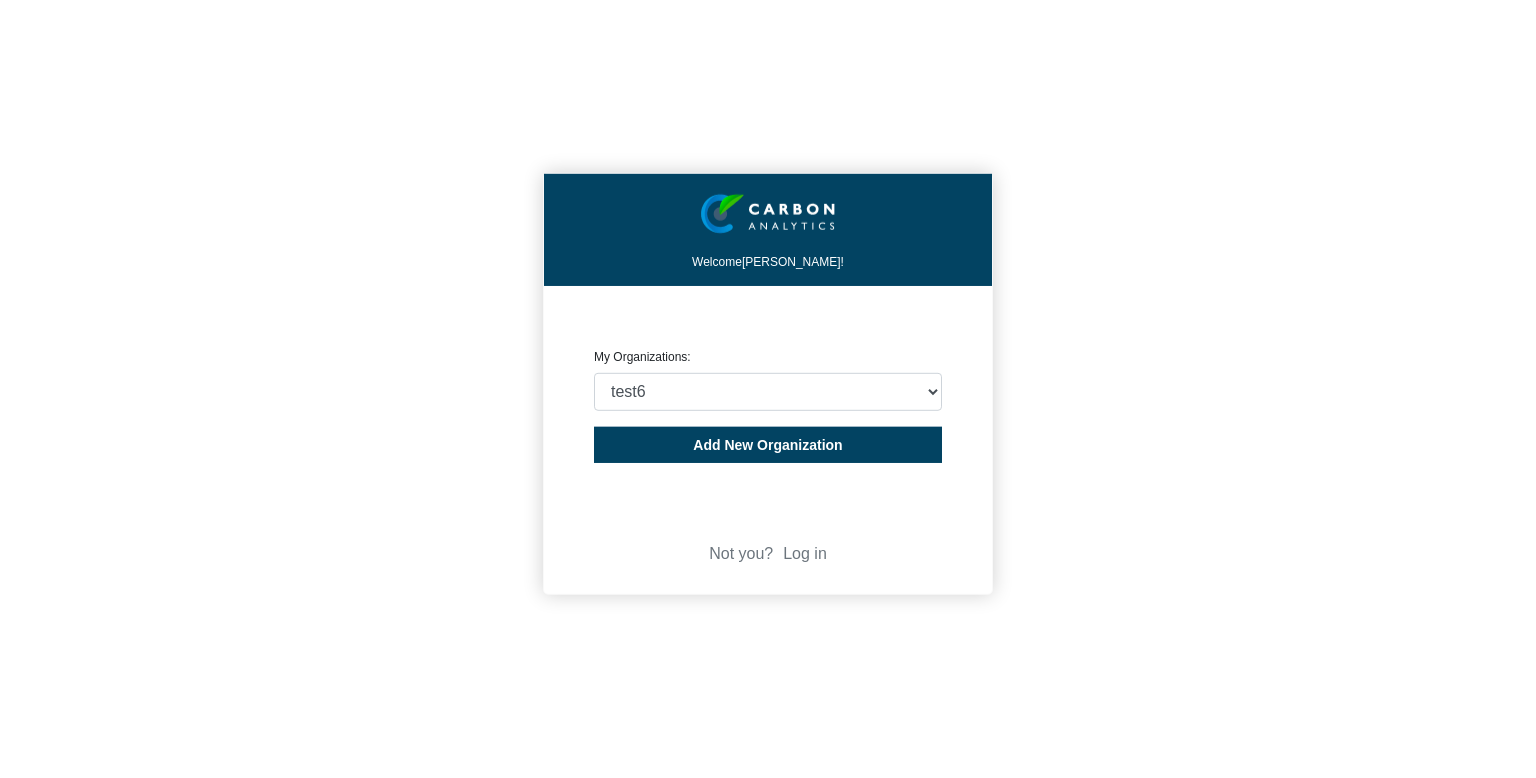click on "Welcome  Michael Thornton! CREATE ORGANIZATION My Organizations: Choose company...  CARBON ANALYTICS LIMITED   test6   Nekton Capital Limited   Pacha Soap Co   IO Global Pte. Ltd.   NURTURE BRANDS LIMITED   ##-CA-TMP-Accomodation   ##-CA-TMP-Land Transportation   ##-CA-TMP-Flights   Proxifresh CO Ltd   CORE FRUIT (PTY) LTD   United Basalt Products Ltd   THE MAURITIUS COMMERCIAL BANK LIMITED   Evaco Ltd   Rogers Hospitality Operations Ltd   Heritage Awali   Heritage Le Telfair   Heritage Residence   Veranda Paul & Virginie   Veranda Pointe aux Biches   Veranda Grand Baie   Veranda Palmar   Veranda Tamarin   VOILÀ BAGATELLE   GreenPowerX DEMO   Heritage Golf Club   Bel Ombre Nature Reserve   Chamarel 7 Coloured Earth   Kaz'alala   C Beach Club   Le Chamarel Restaurant   Dominos Mauritius   Seafood Basket Limted   Moka'z   World of Seashells   Evaco Property Investment Ltd   Innovative Design Engineering and Architecture Ltd   Fineline Contracting Ltd   Histia Services Ltd   FairStone Ltd   FC Property Ltd" 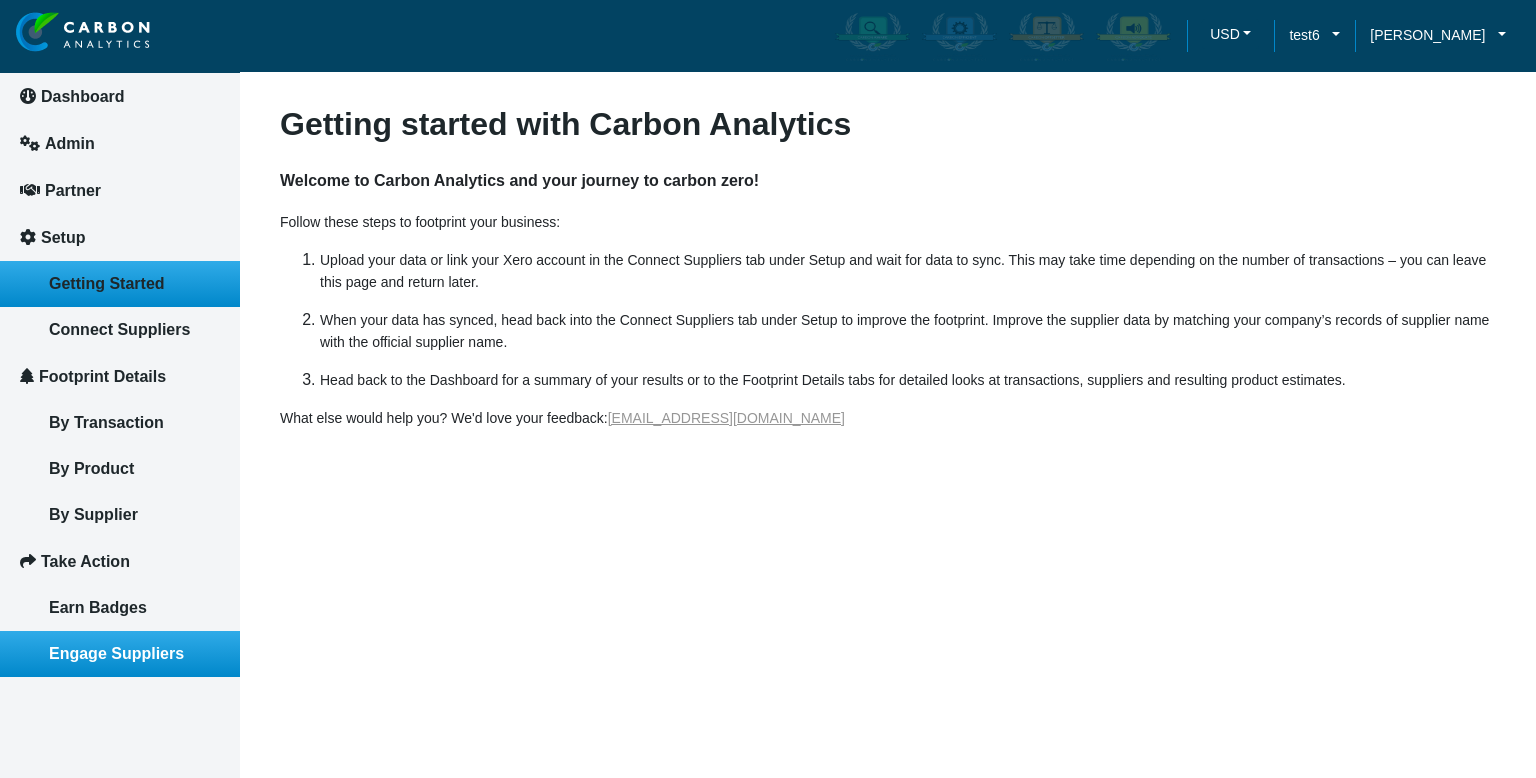 click on "Engage Suppliers" at bounding box center [116, 653] 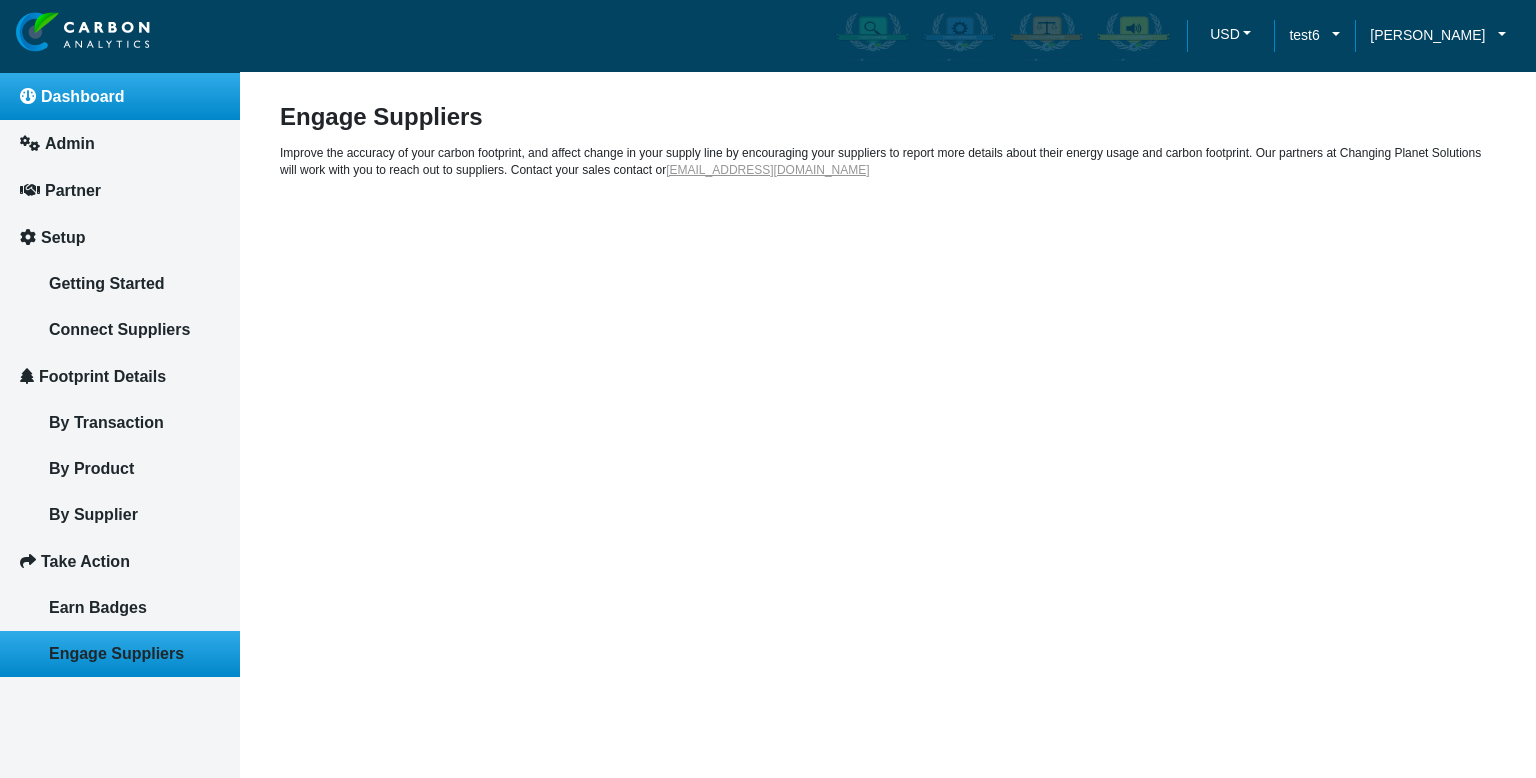 click on "Dashboard" at bounding box center (83, 96) 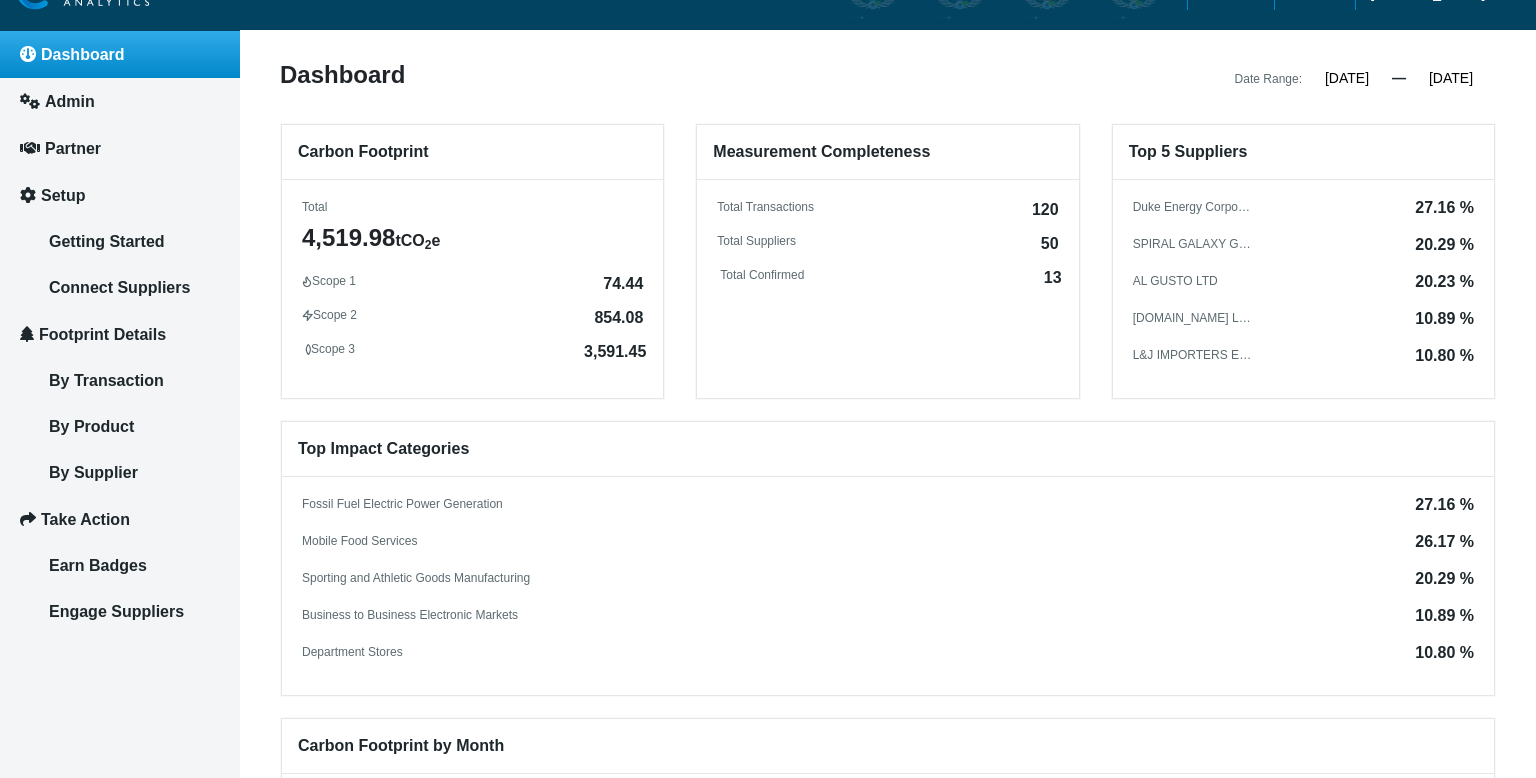 scroll, scrollTop: 36, scrollLeft: 0, axis: vertical 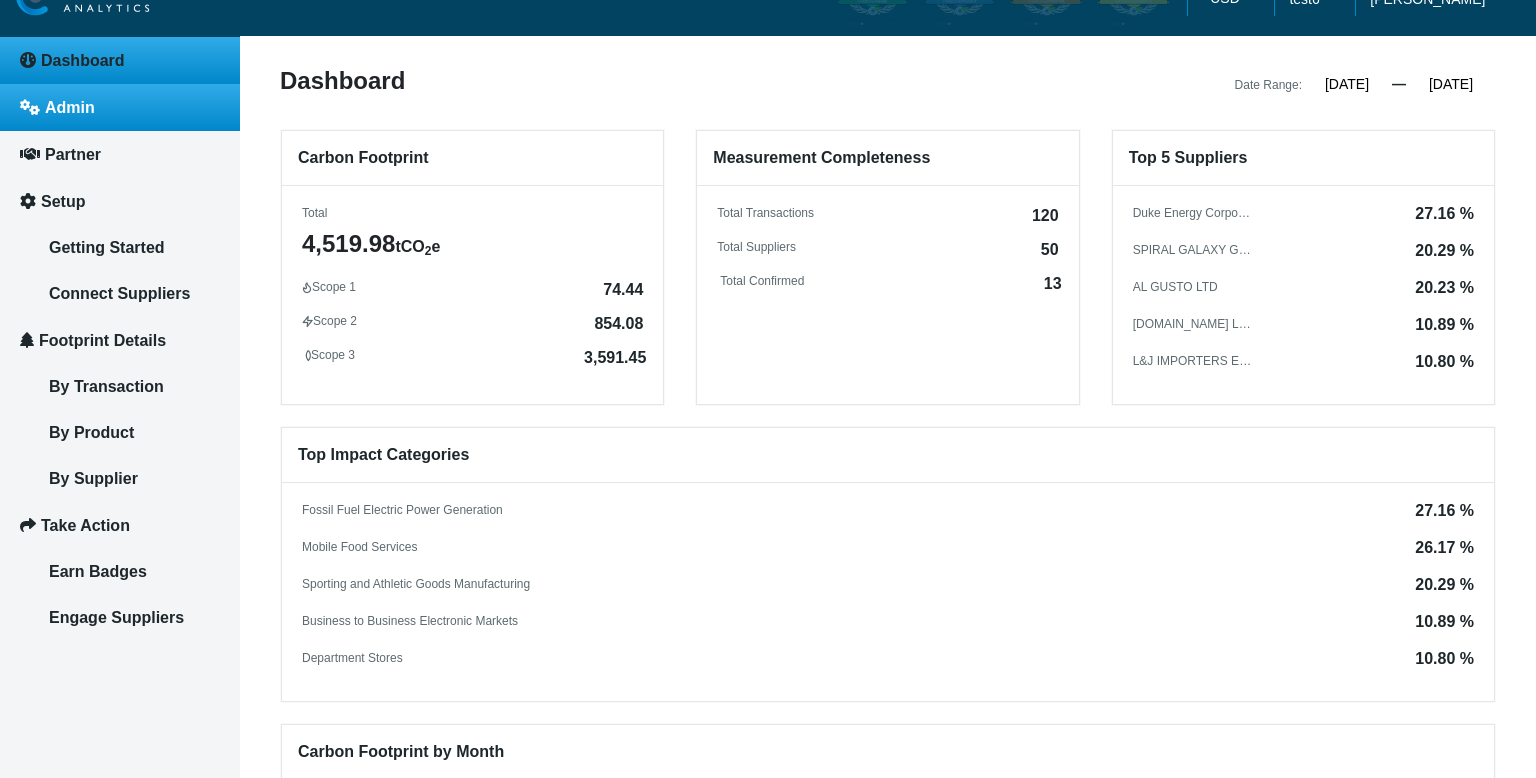 click on "Admin" at bounding box center (120, 107) 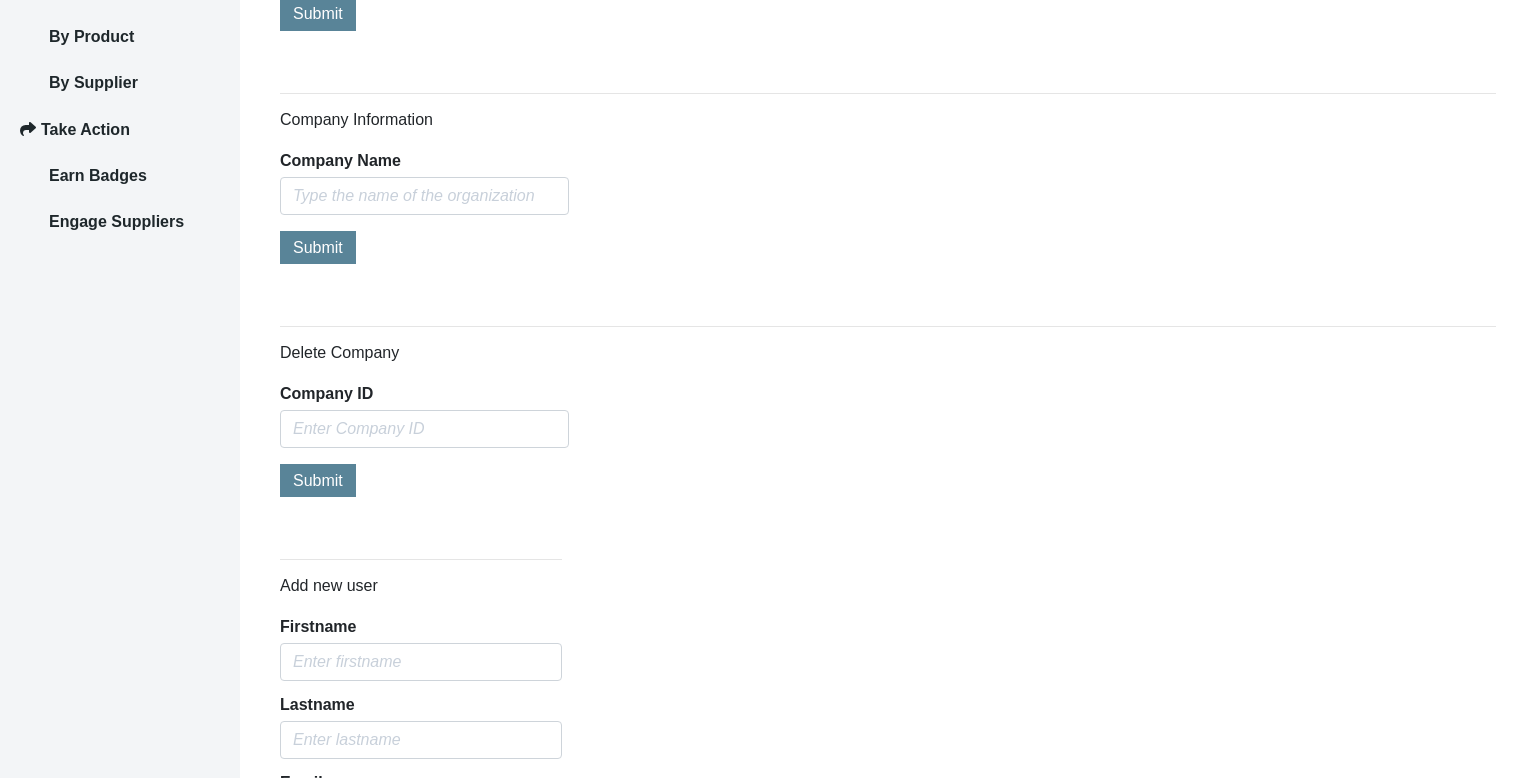 scroll, scrollTop: 396, scrollLeft: 0, axis: vertical 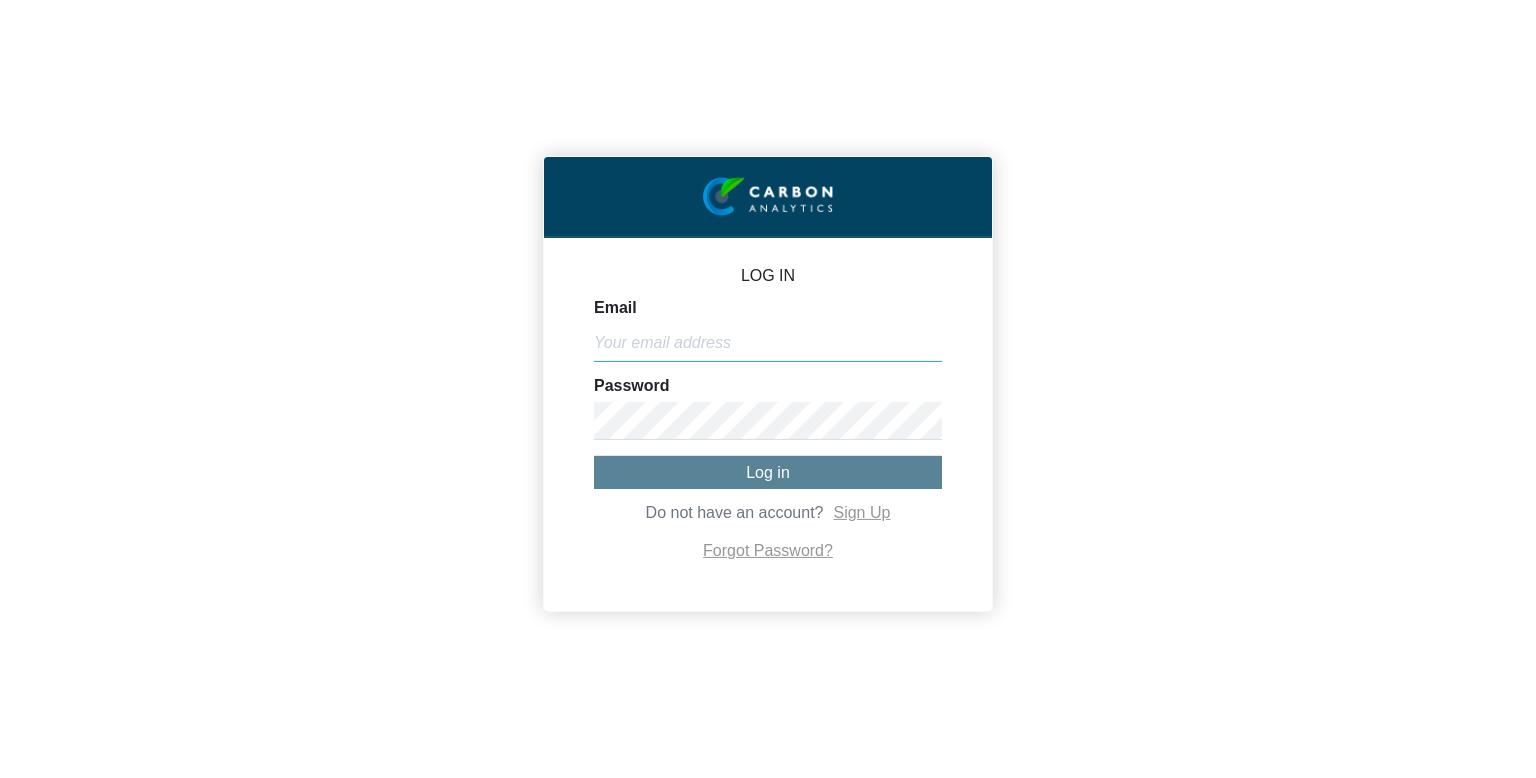 click on "Email" at bounding box center [768, 343] 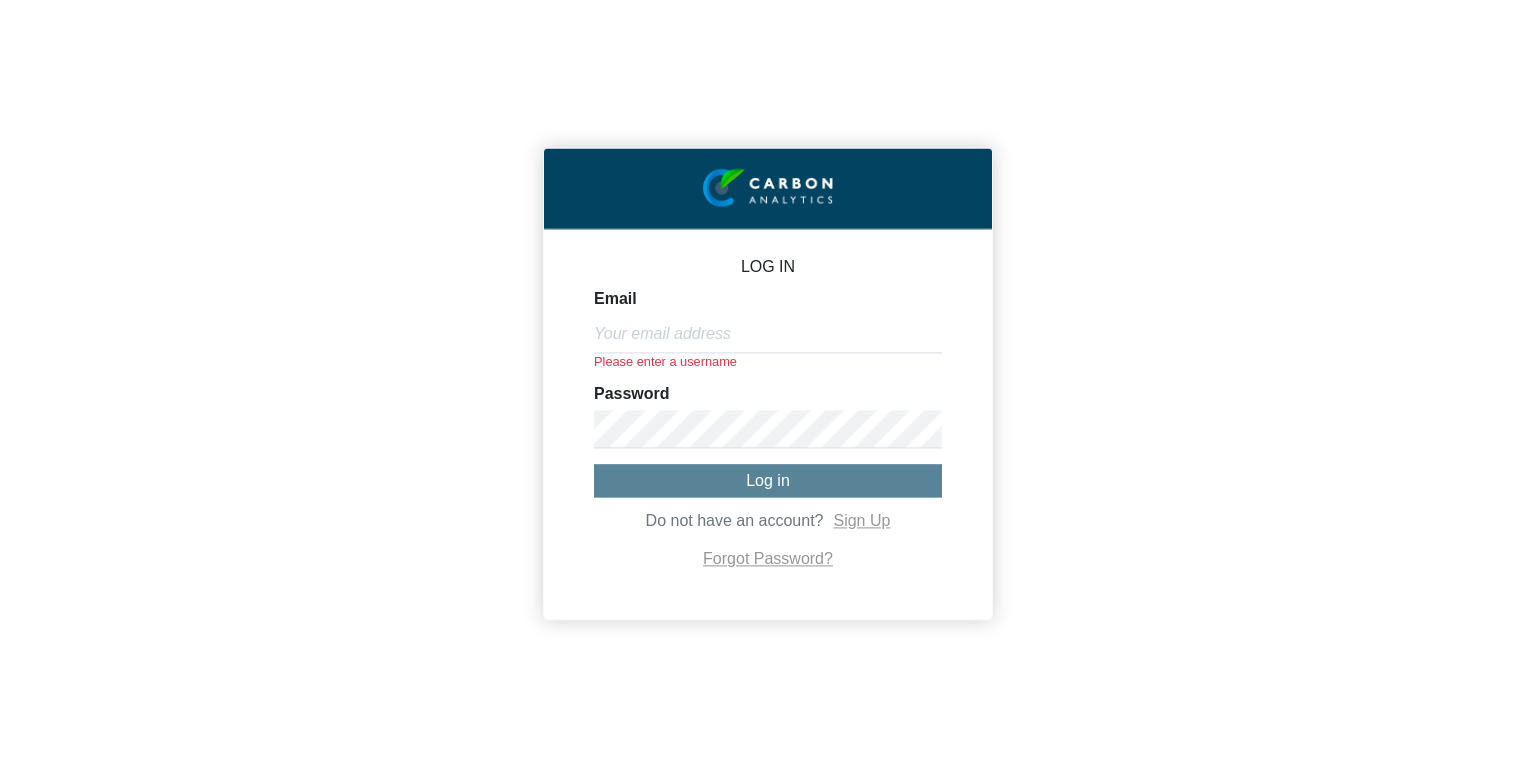 click on "Password" 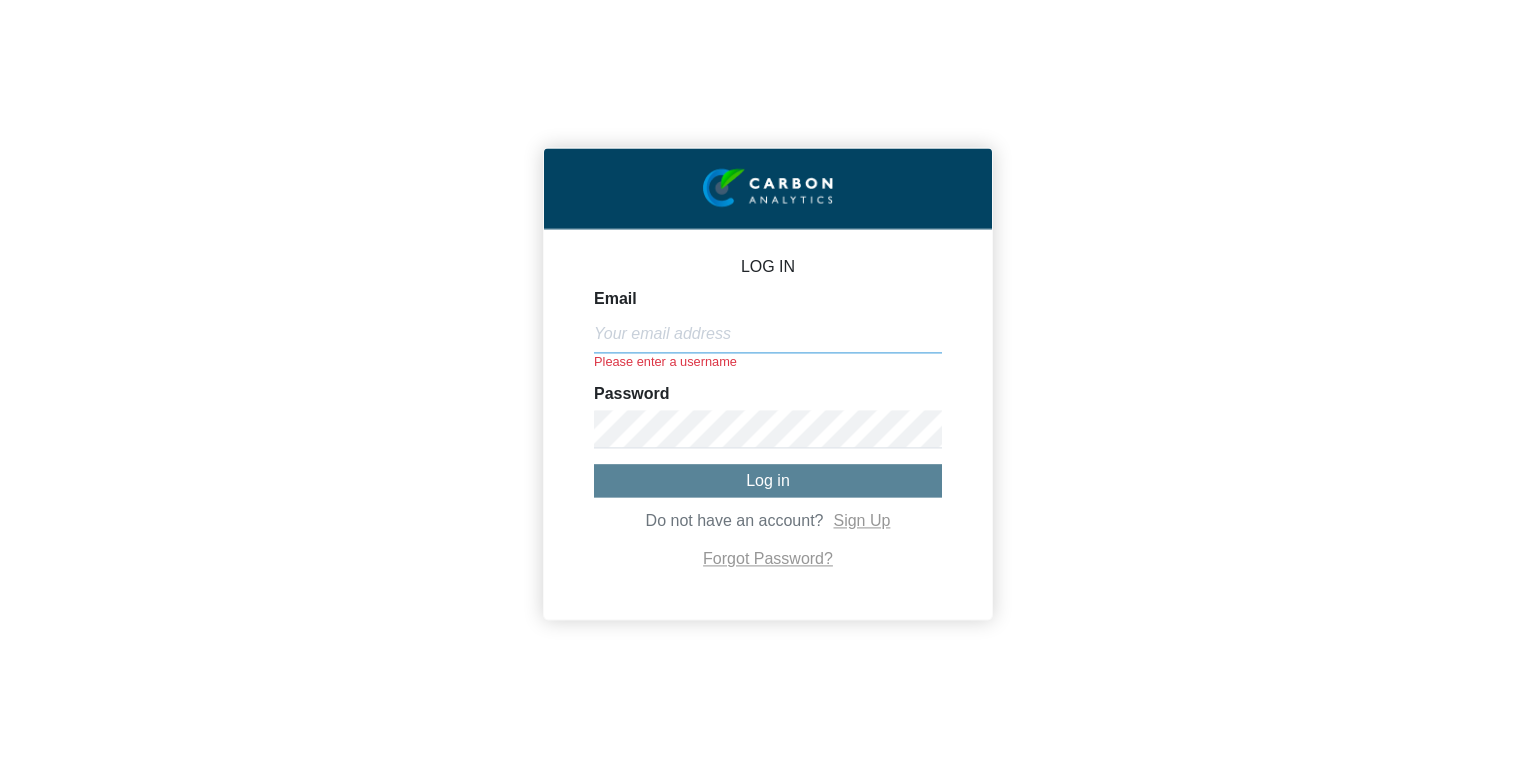 click on "Email" at bounding box center [768, 334] 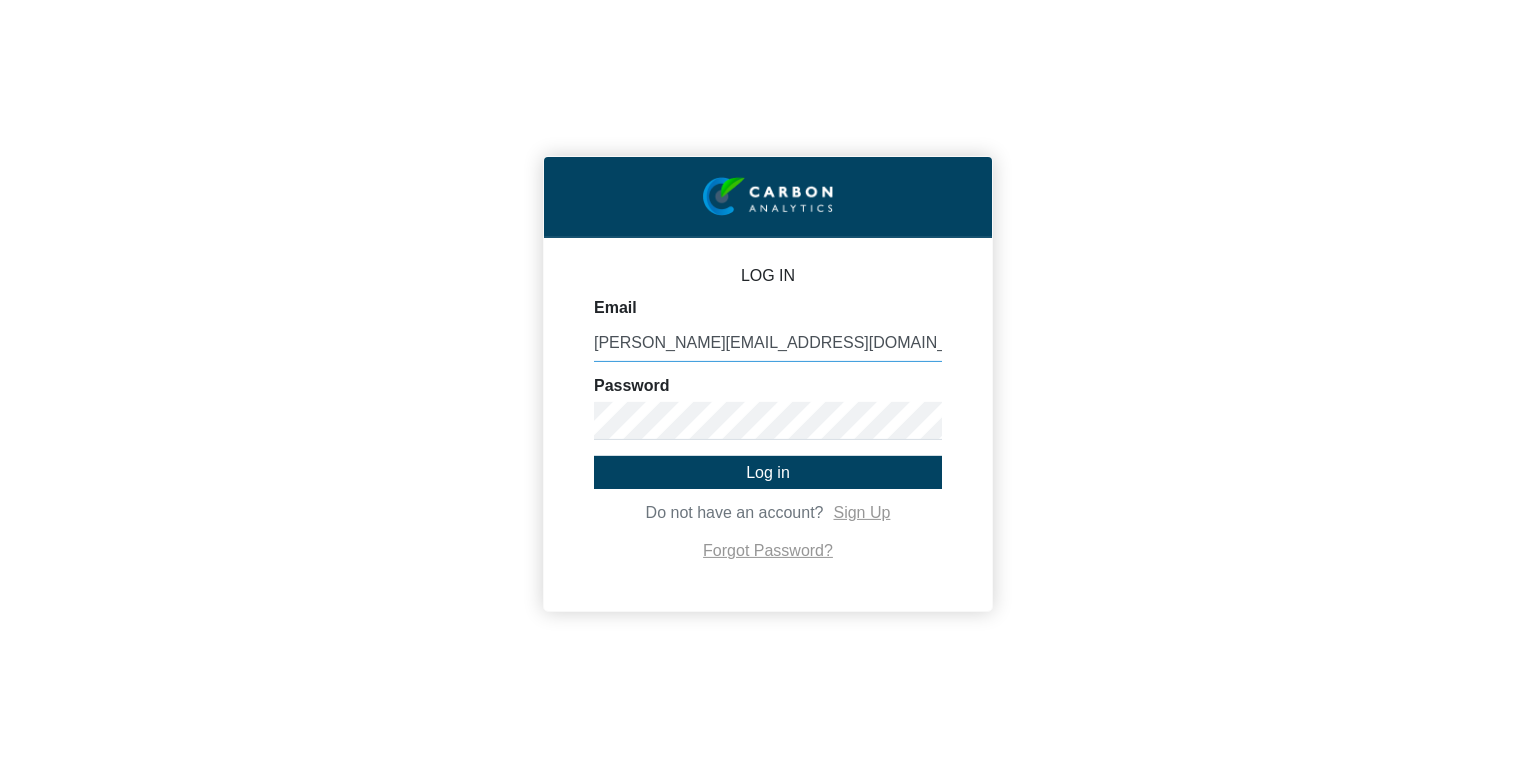 type on "[PERSON_NAME][EMAIL_ADDRESS][DOMAIN_NAME]" 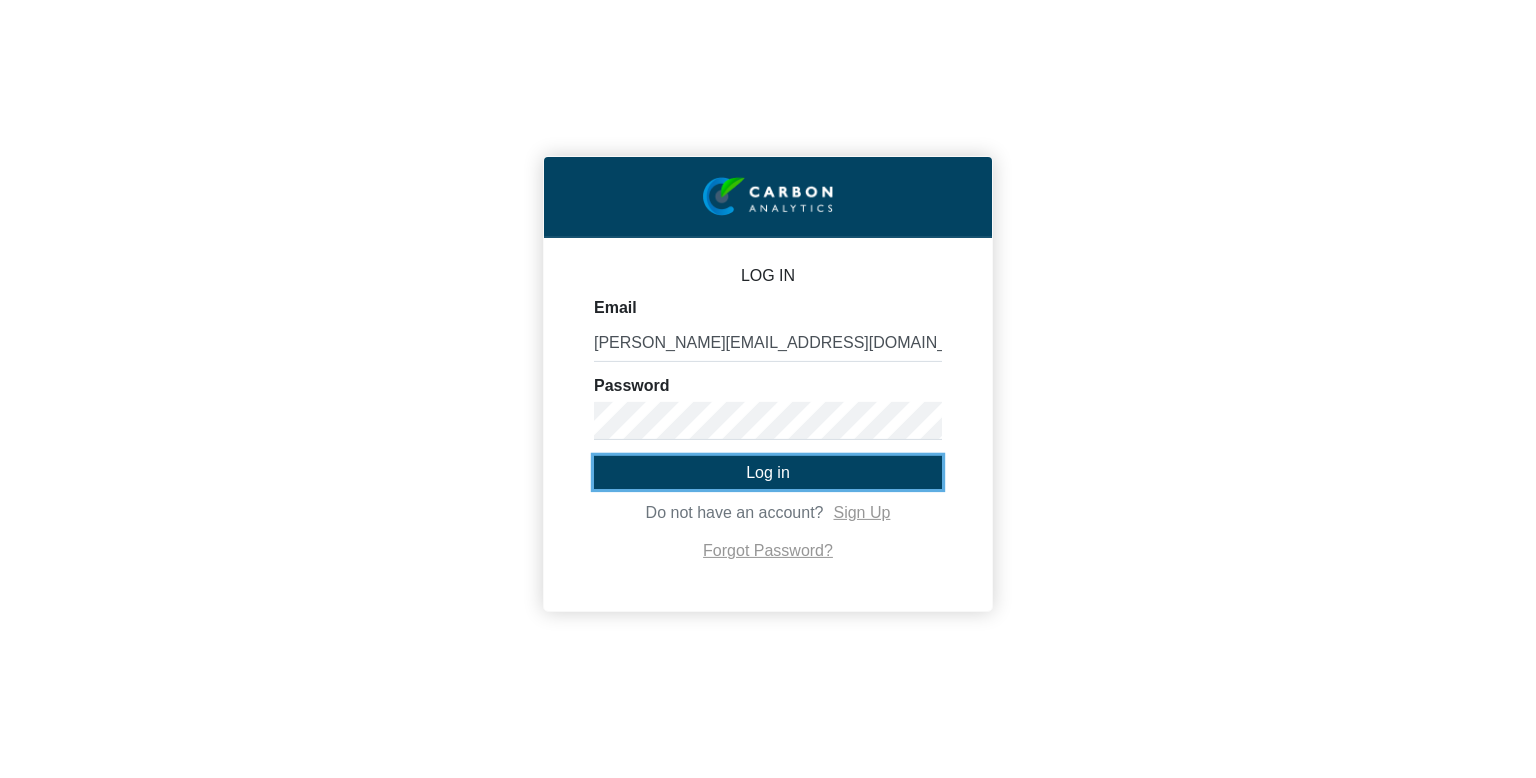 click on "Log in" 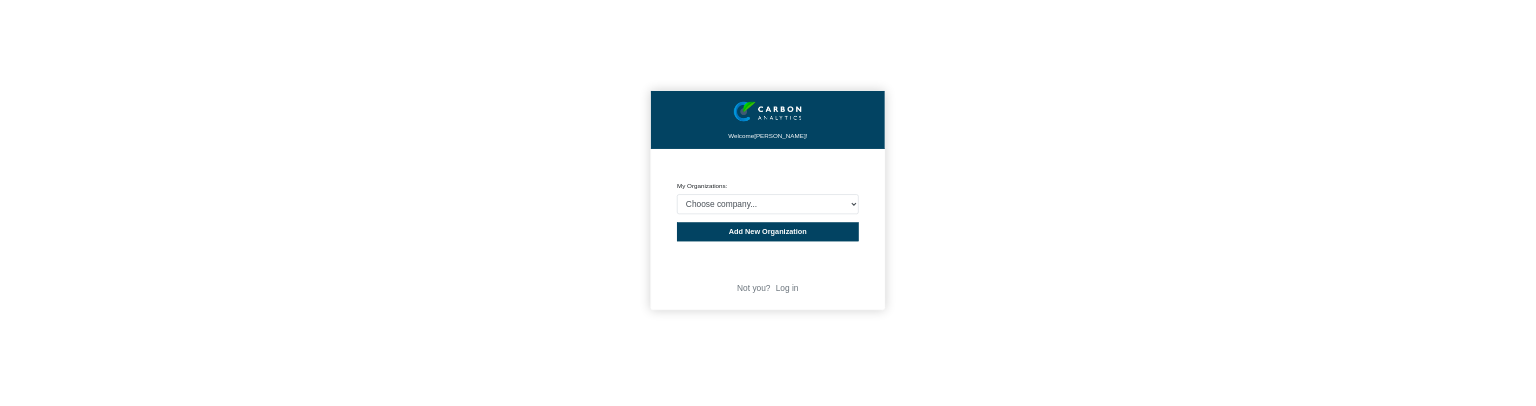 scroll, scrollTop: 0, scrollLeft: 0, axis: both 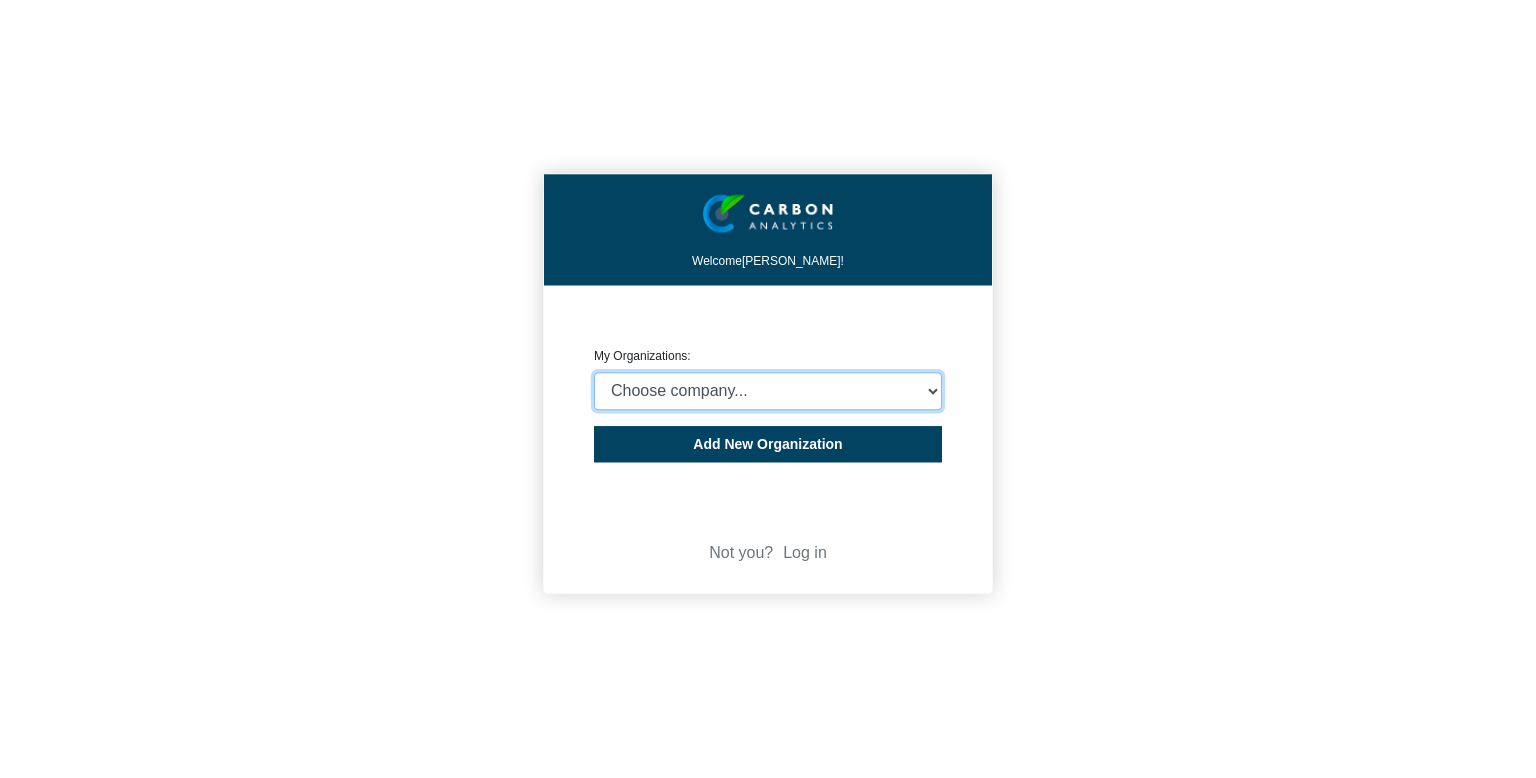select on "4403414" 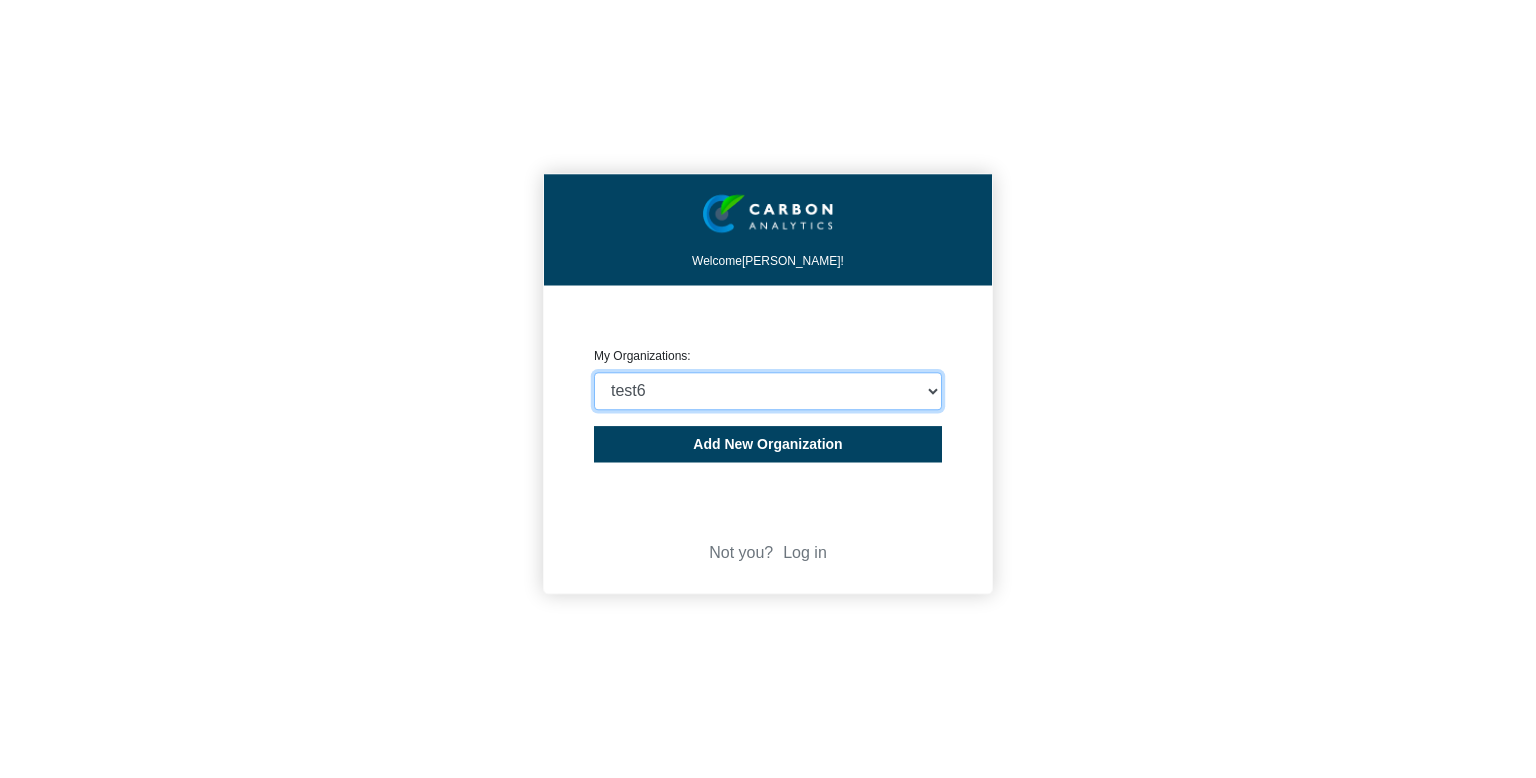 click on "Choose company...  CARBON ANALYTICS LIMITED   test6   Nekton Capital Limited   Pacha Soap Co   IO Global Pte. Ltd.   NURTURE BRANDS LIMITED   ##-CA-TMP-Accomodation   ##-[GEOGRAPHIC_DATA]-TMP-Land Transportation   ##-[GEOGRAPHIC_DATA]-TMP-Flights   Proxifresh CO Ltd   CORE FRUIT (PTY) LTD   United Basalt Products Ltd   THE MAURITIUS COMMERCIAL BANK LIMITED   Evaco Ltd   [PERSON_NAME] Hospitality Operations Ltd   Heritage Awali   Heritage [PERSON_NAME]   Heritage Residence   Veranda [PERSON_NAME] & Virginie   [GEOGRAPHIC_DATA]   Veranda [GEOGRAPHIC_DATA] Palmar   Veranda Tamarin   VOILÀ BAGATELLE   GreenPowerX DEMO   Heritage Golf Club   [GEOGRAPHIC_DATA]   Chamarel 7 Coloured Earth   Kaz'alala   C Beach Club   Le Chamarel Restaurant   Dominos Mauritius   Seafood Basket Limted   Moka'z   World of Seashells   Evaco Property Investment Ltd   Innovative Design Engineering and Architecture Ltd   Fineline Contracting Ltd   Histia Services Ltd   FairStone Ltd   FC PROPERTY LTD   Creative Properties Ltd   Creative Senior Properties Ltd" 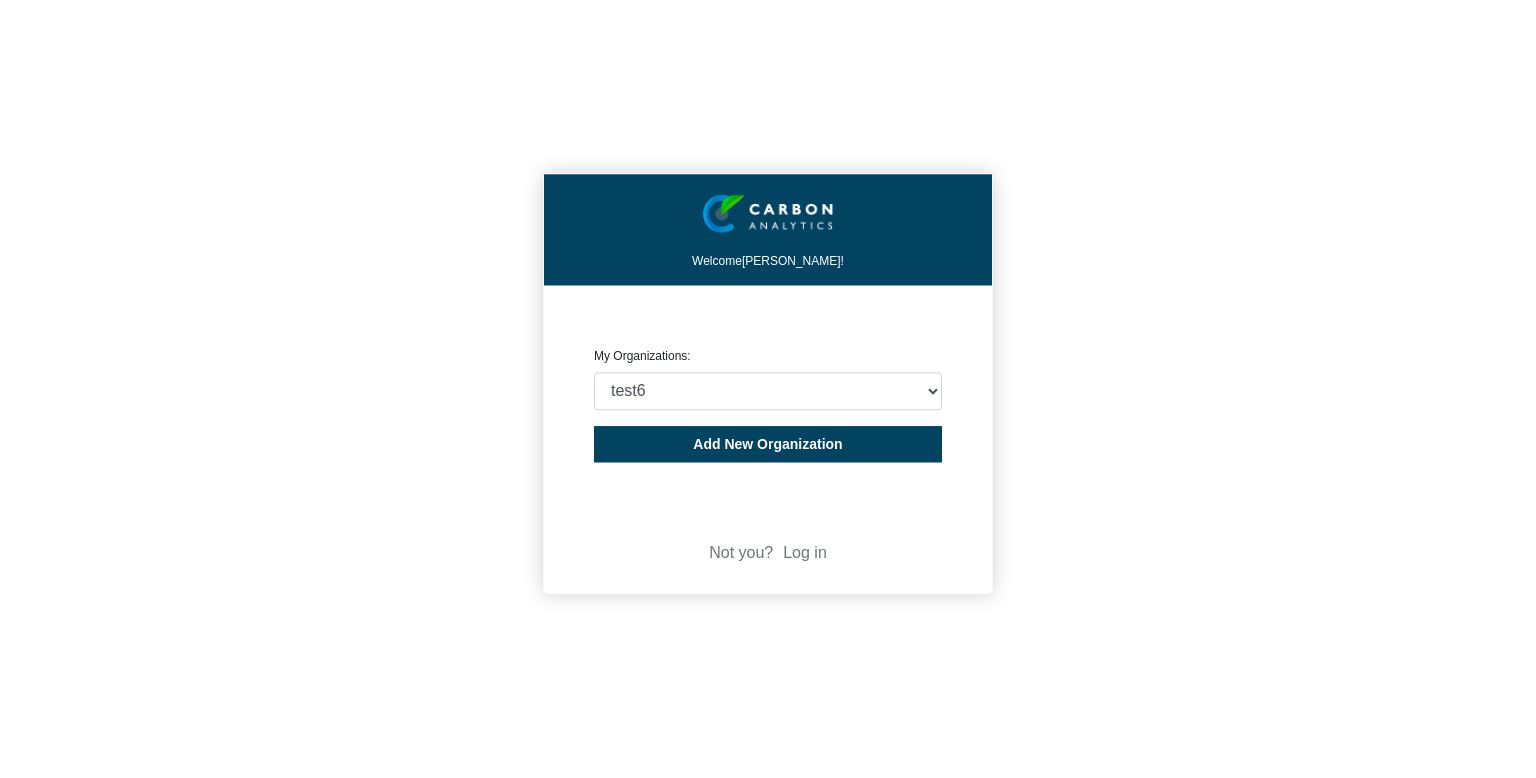 click on "Welcome  [PERSON_NAME]! CREATE ORGANIZATION My Organizations: Choose company...  CARBON ANALYTICS LIMITED   test6   Nekton Capital Limited   Pacha Soap Co   IO Global Pte. Ltd.   NURTURE BRANDS LIMITED   ##-CA-TMP-Accomodation   ##-[GEOGRAPHIC_DATA]-TMP-Land Transportation   ##-[GEOGRAPHIC_DATA]-TMP-Flights   Proxifresh CO Ltd   CORE FRUIT (PTY) LTD   United Basalt Products Ltd   THE MAURITIUS COMMERCIAL BANK LIMITED   Evaco Ltd   [PERSON_NAME] Hospitality Operations Ltd   Heritage Awali   Heritage [PERSON_NAME]   Heritage Residence   Veranda [PERSON_NAME] & Virginie   [GEOGRAPHIC_DATA]   Veranda [GEOGRAPHIC_DATA] Palmar   Veranda Tamarin   VOILÀ BAGATELLE   GreenPowerX DEMO   Heritage Golf Club   [GEOGRAPHIC_DATA]   Chamarel 7 Coloured Earth   Kaz'alala   C Beach Club   Le Chamarel Restaurant   Dominos Mauritius   Seafood Basket Limted   Moka'z   World of Seashells   Evaco Property Investment Ltd   Innovative Design Engineering and Architecture Ltd   Fineline Contracting Ltd   Histia Services Ltd   FairStone Ltd   FC PROPERTY LTD" 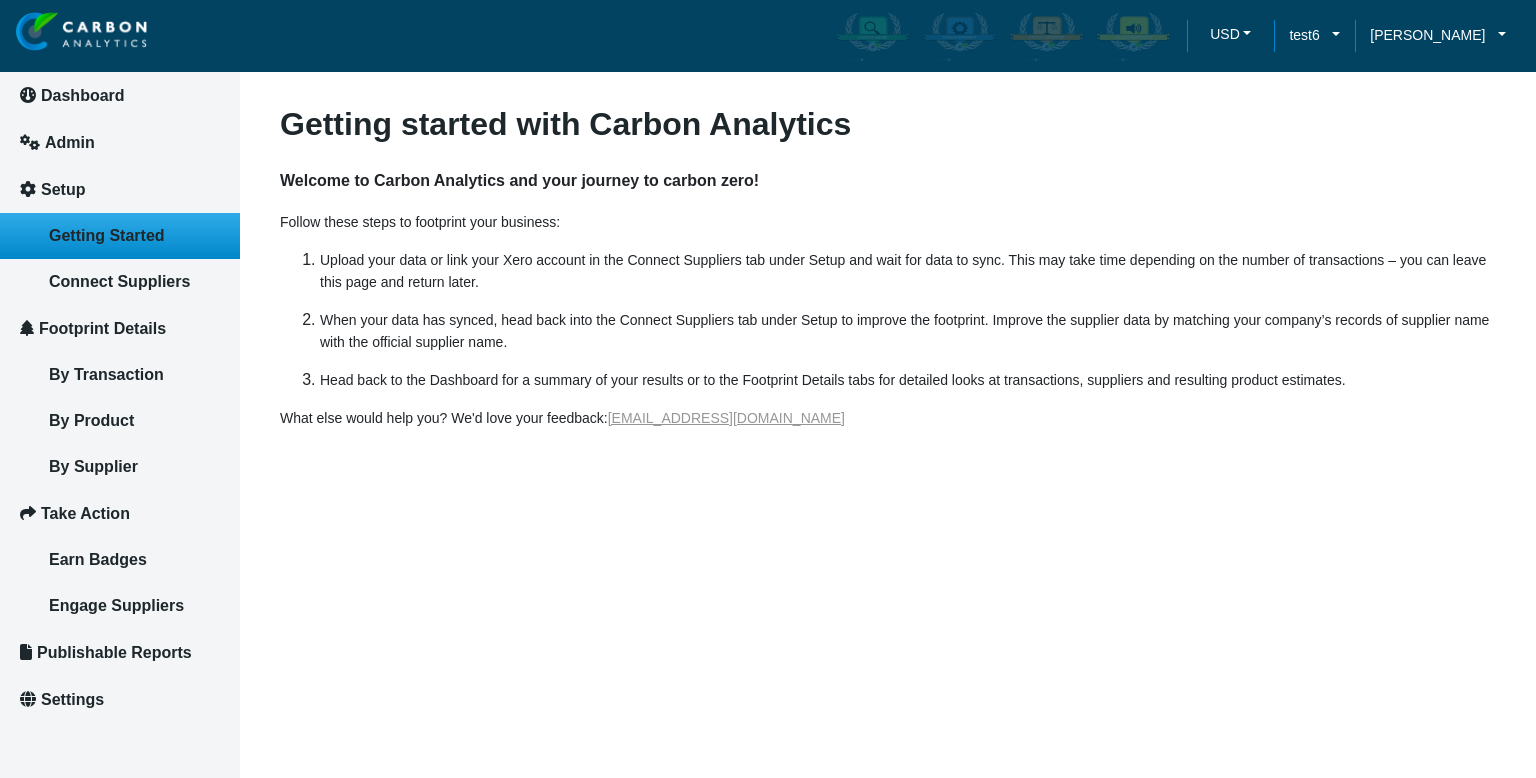 click on "Welcome to Carbon Analytics and your journey to carbon zero!" 